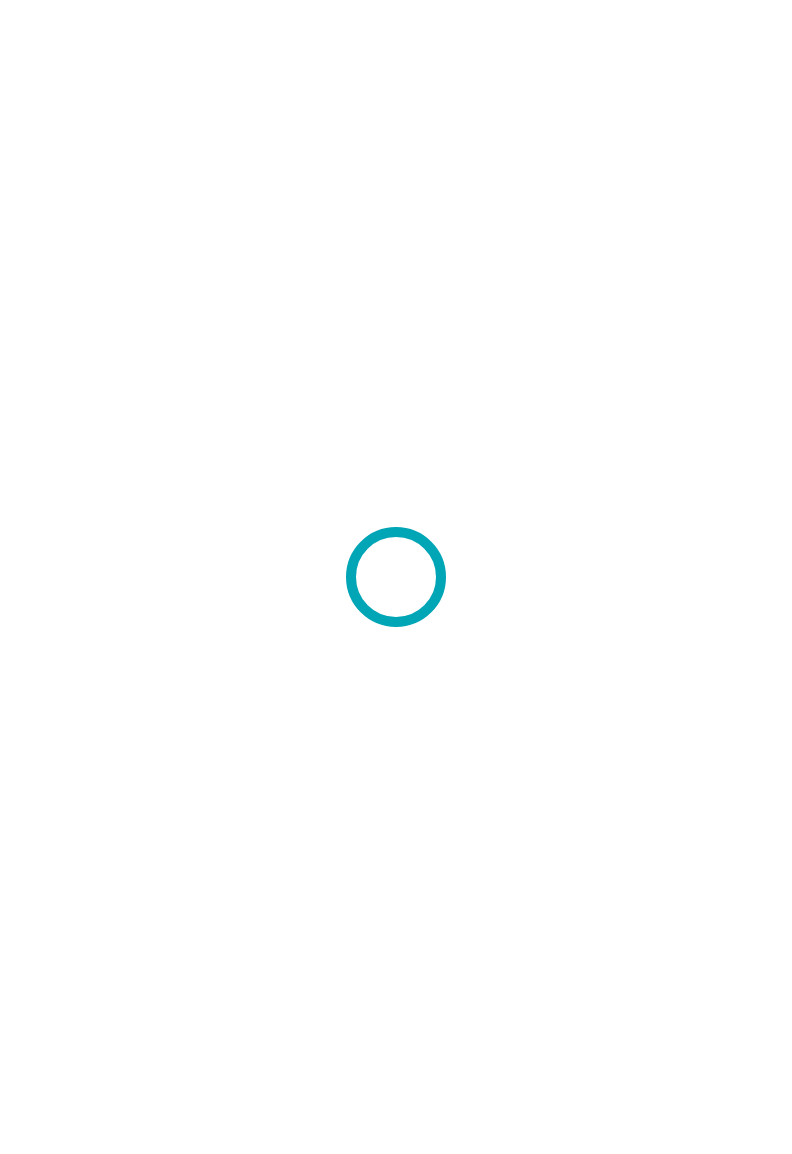scroll, scrollTop: 0, scrollLeft: 0, axis: both 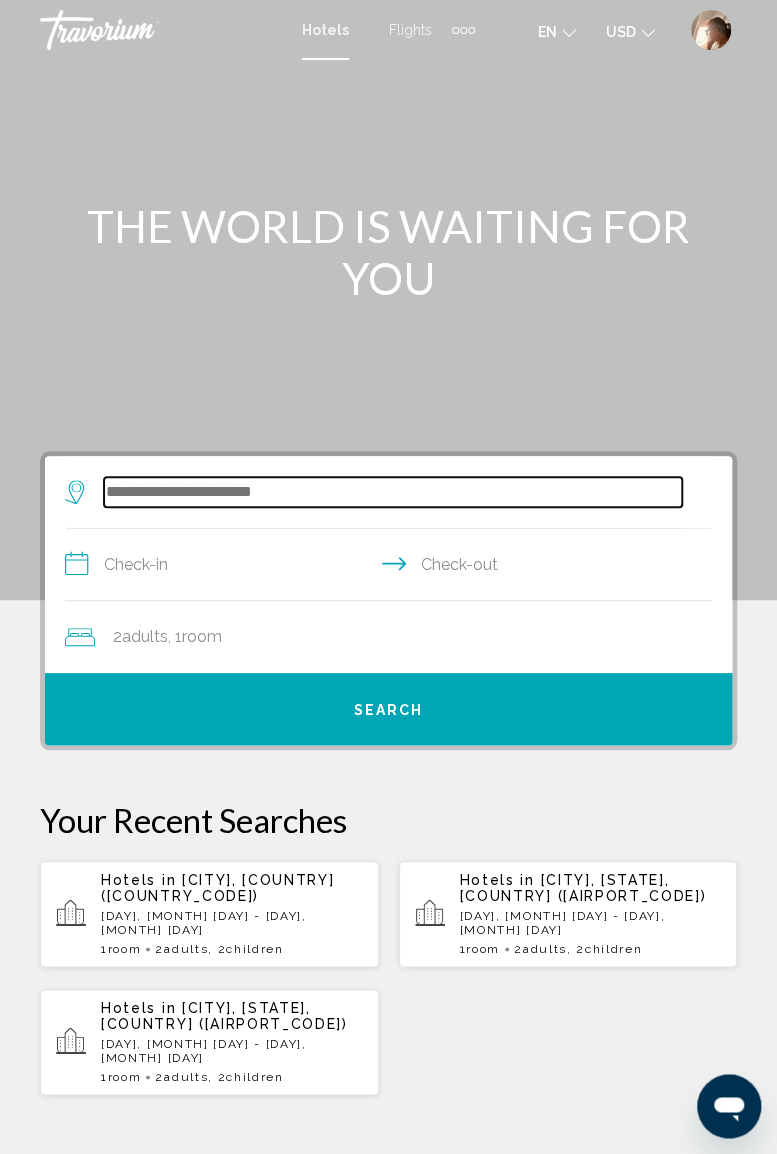 click at bounding box center [393, 492] 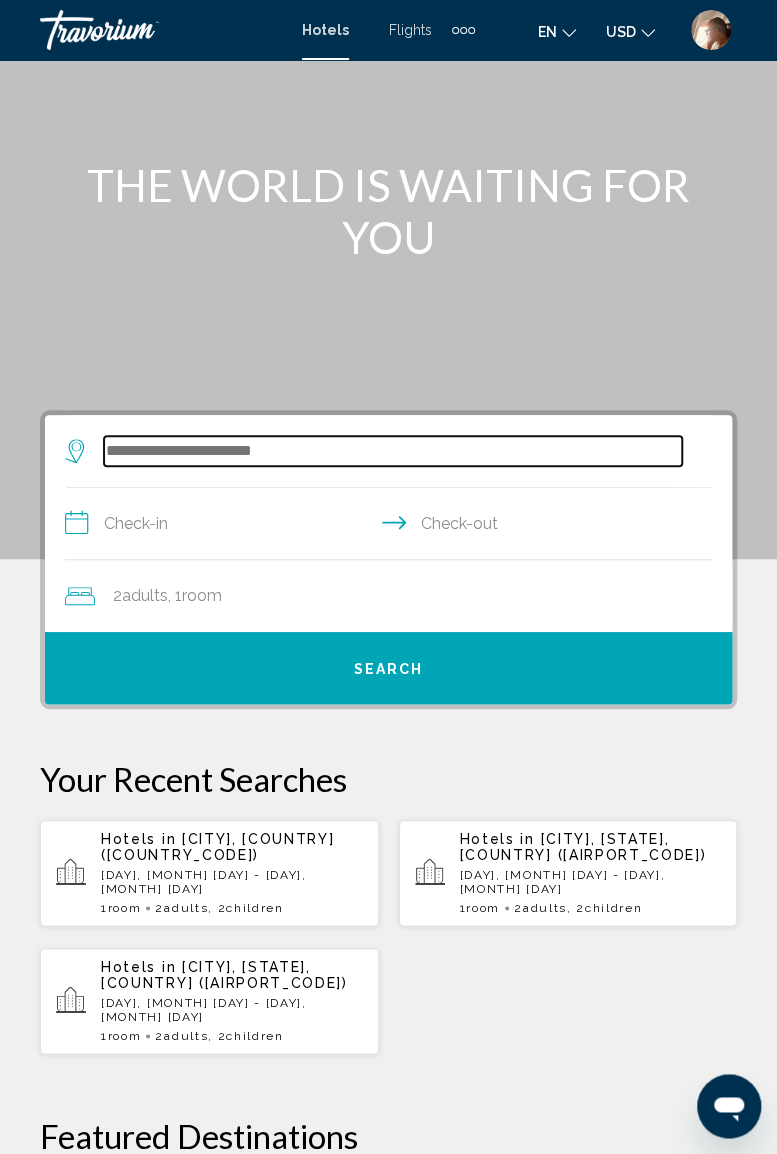scroll, scrollTop: 0, scrollLeft: 0, axis: both 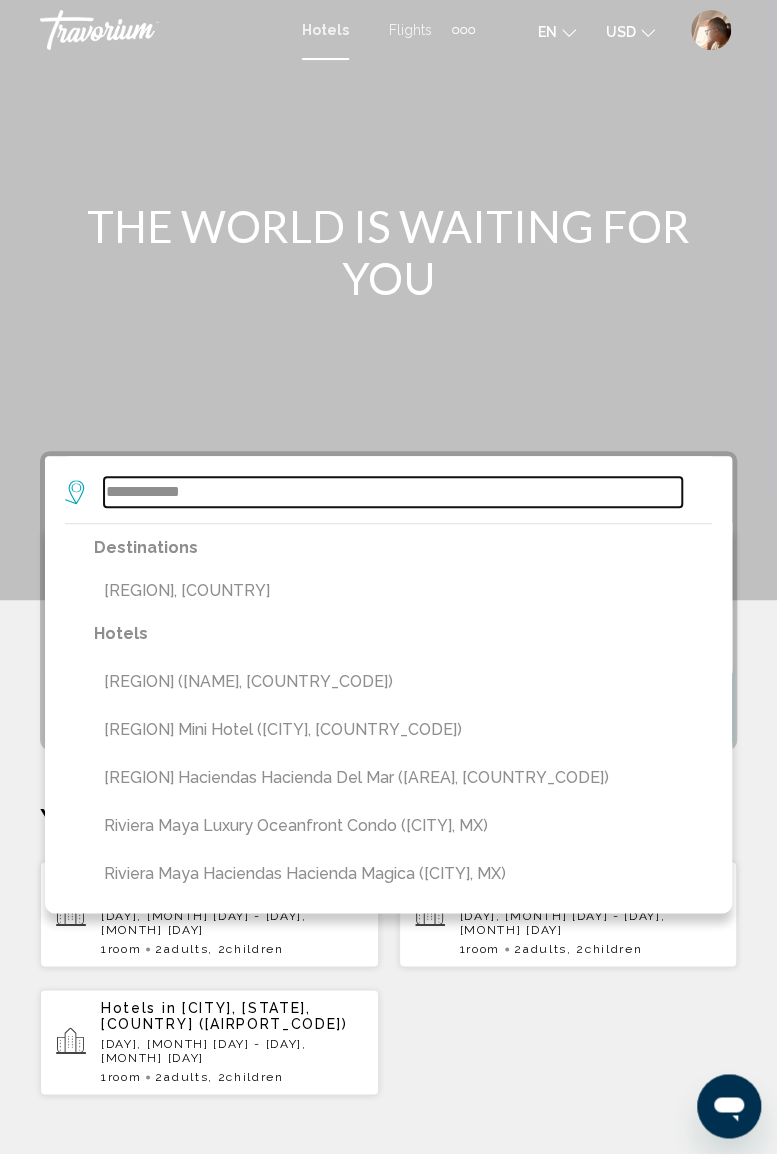 type on "**********" 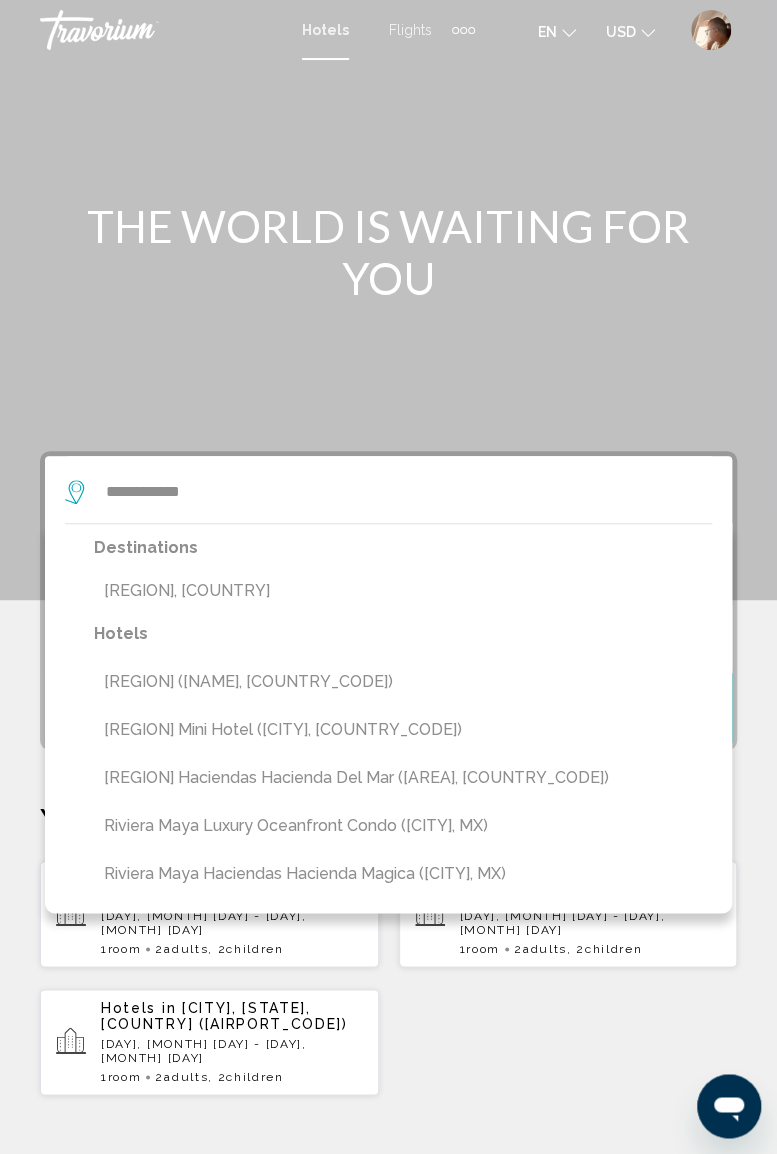 click on "[REGION], [COUNTRY]" at bounding box center [403, 591] 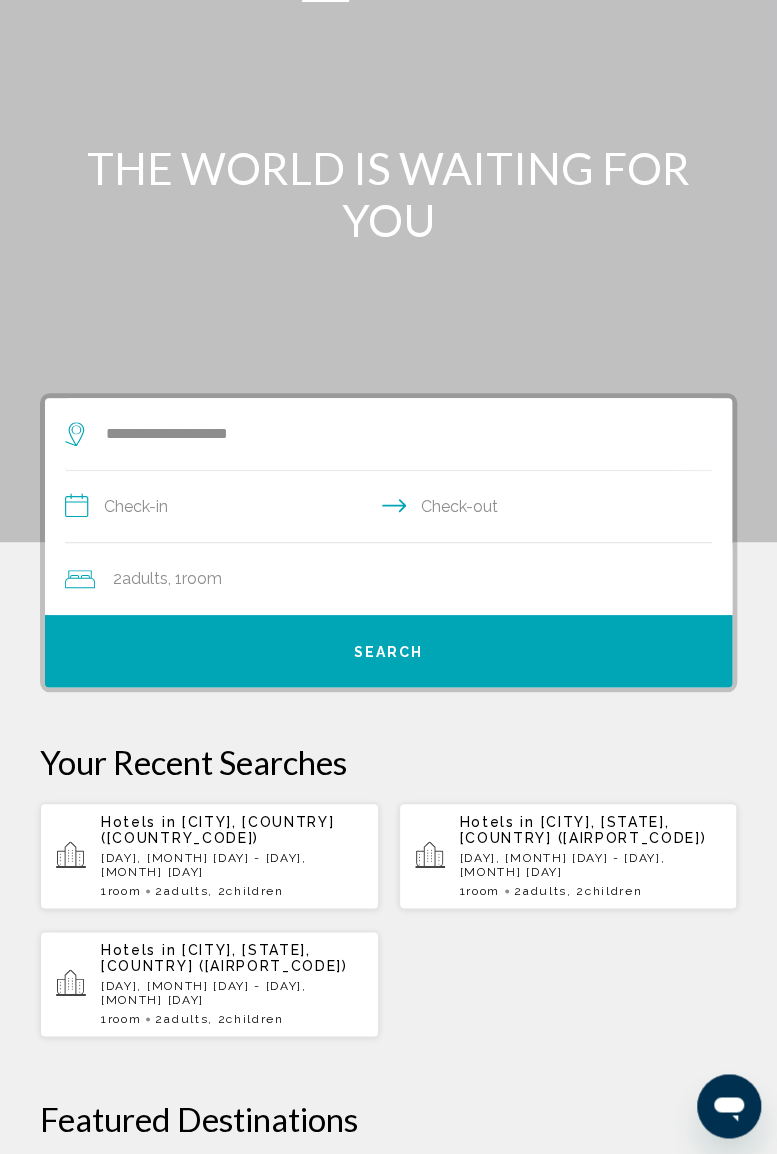 click on "**********" at bounding box center (392, 509) 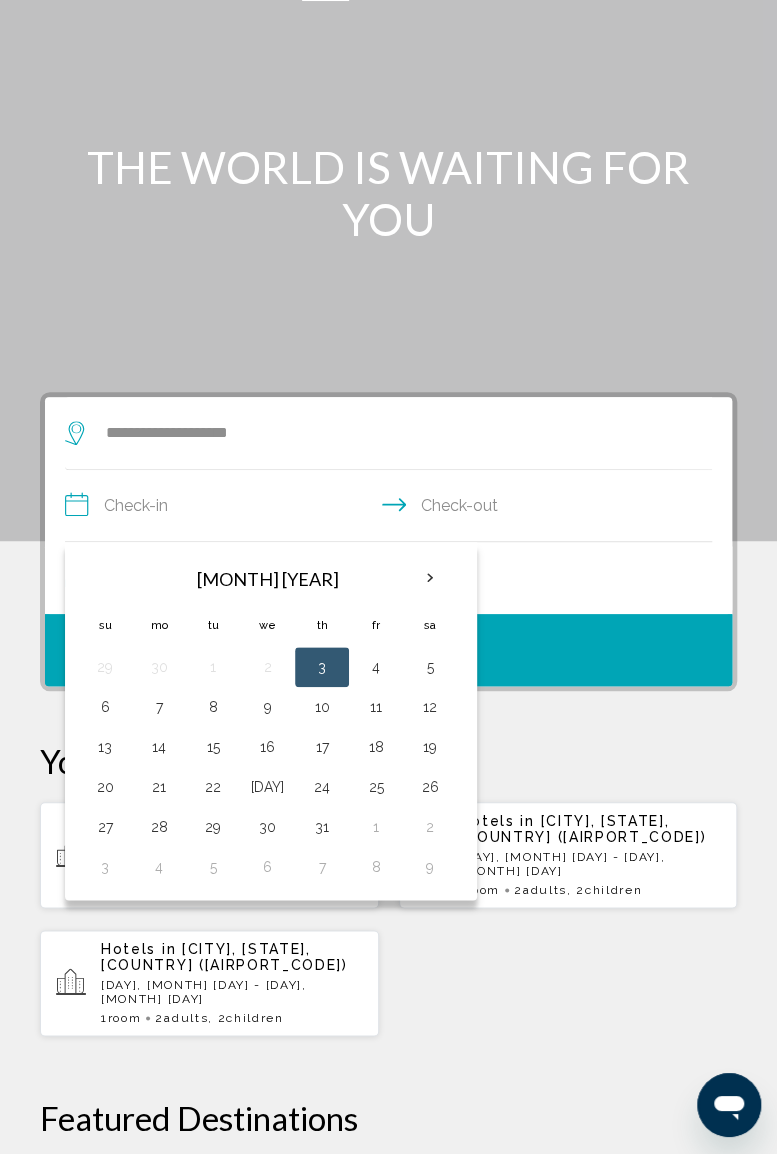 scroll, scrollTop: 58, scrollLeft: 0, axis: vertical 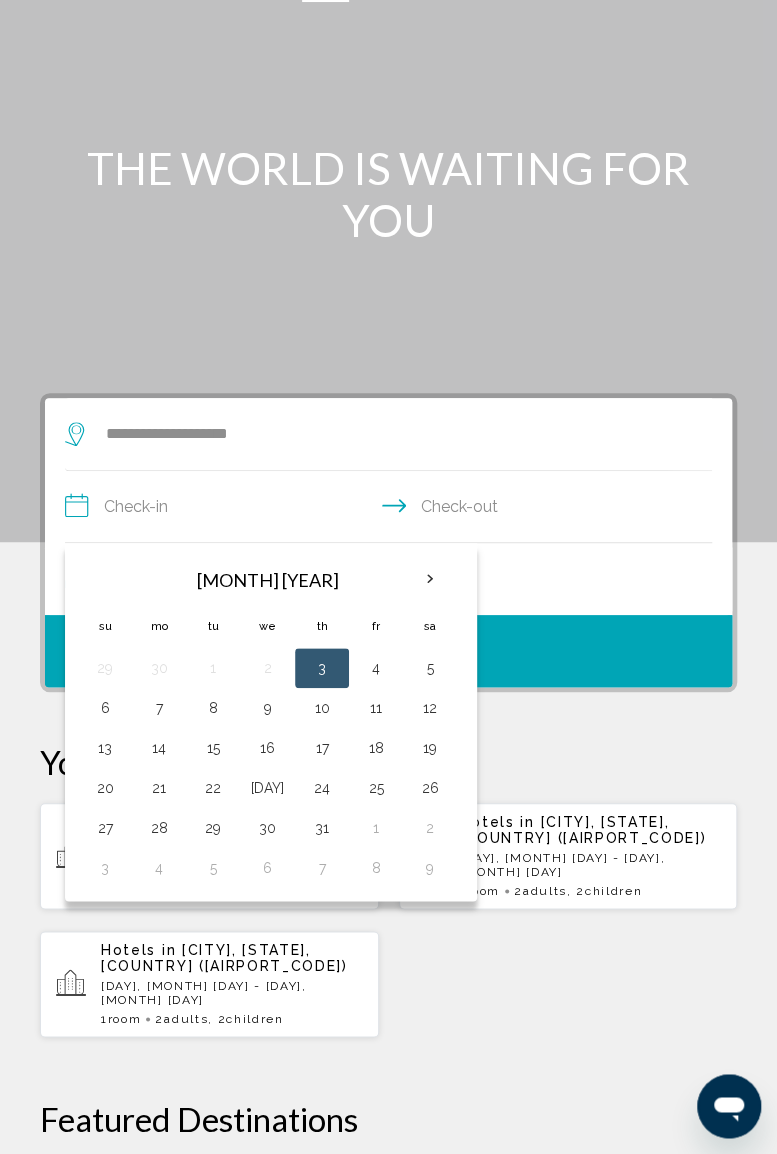 click at bounding box center (430, 579) 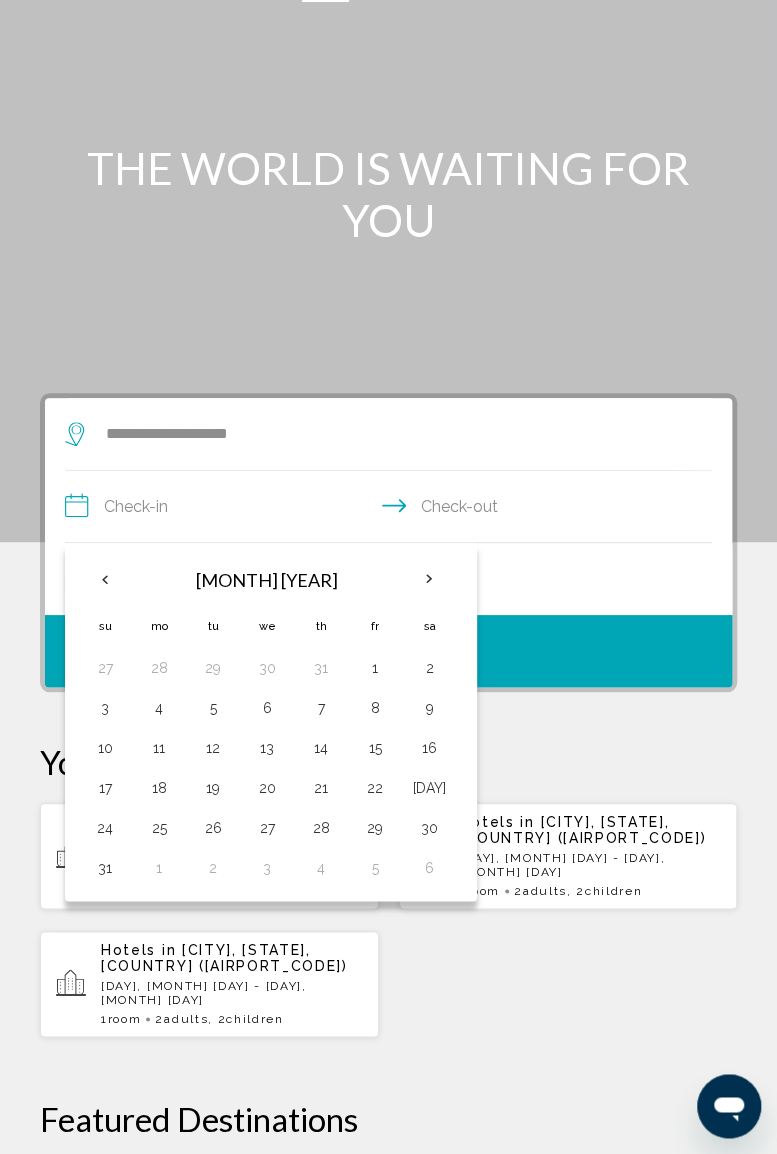 click at bounding box center (429, 579) 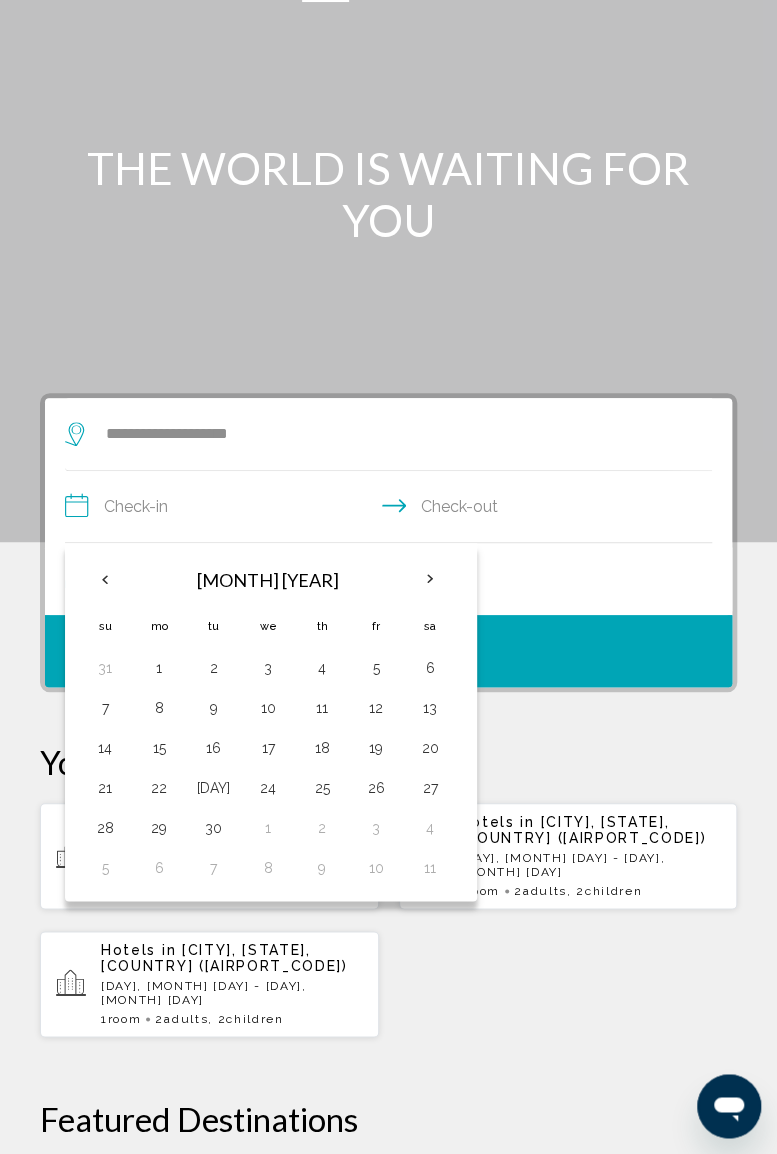 click at bounding box center [105, 579] 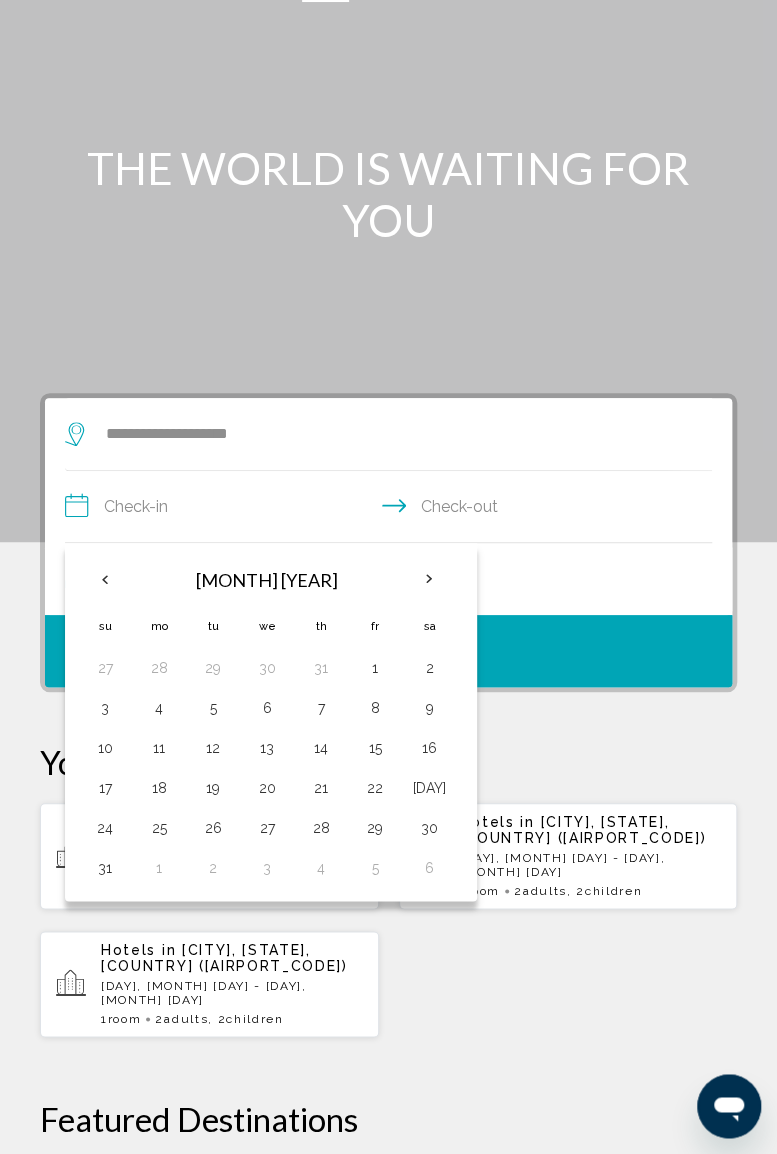 click on "29" at bounding box center [213, 668] 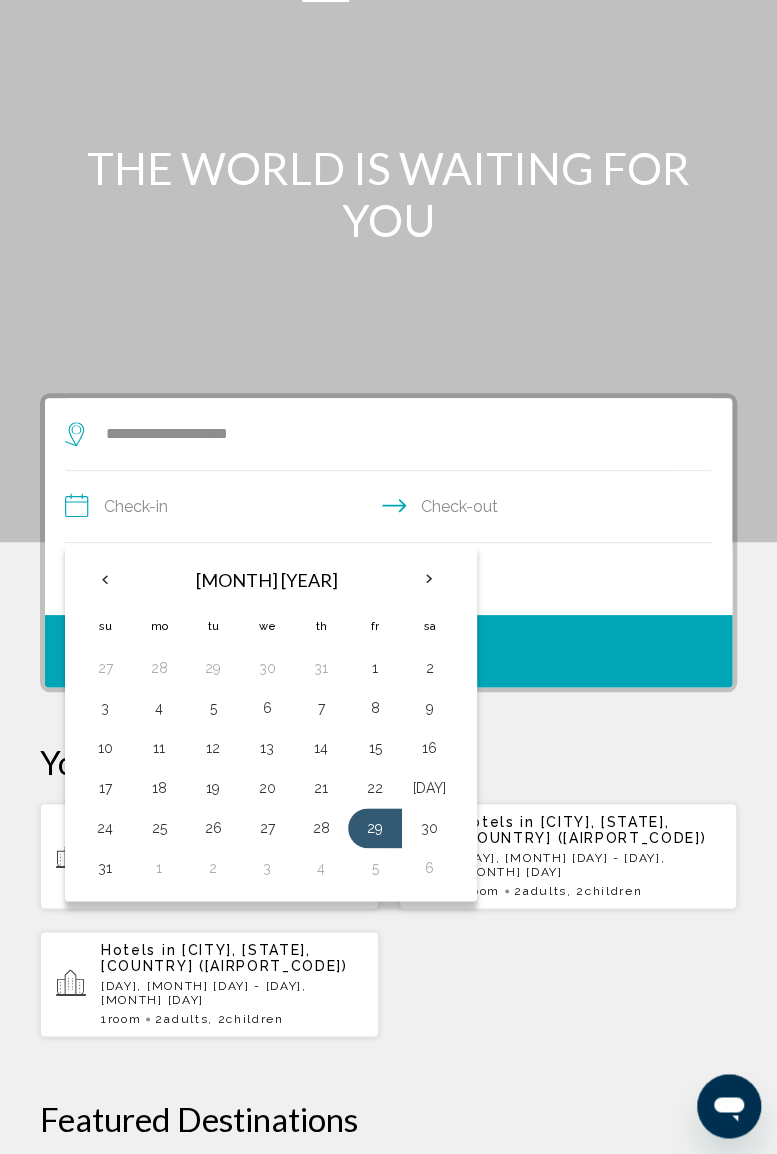 click on "4" at bounding box center [321, 868] 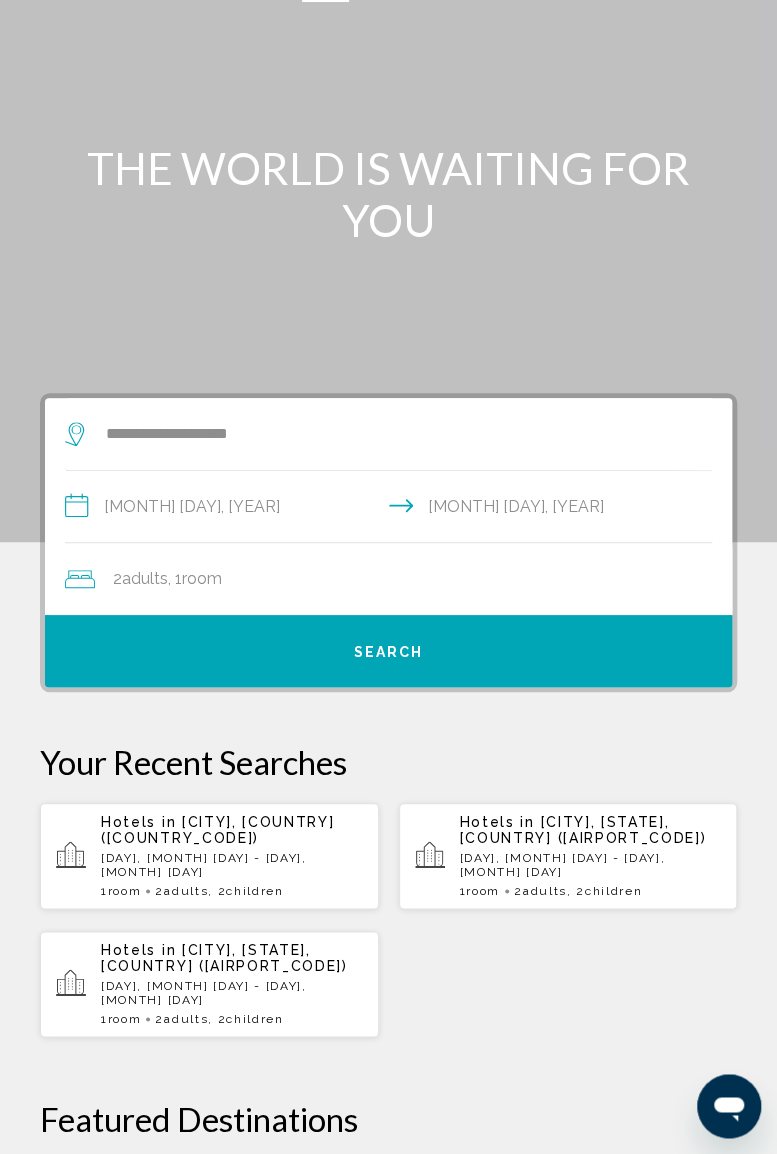 click on "Room" at bounding box center (202, 578) 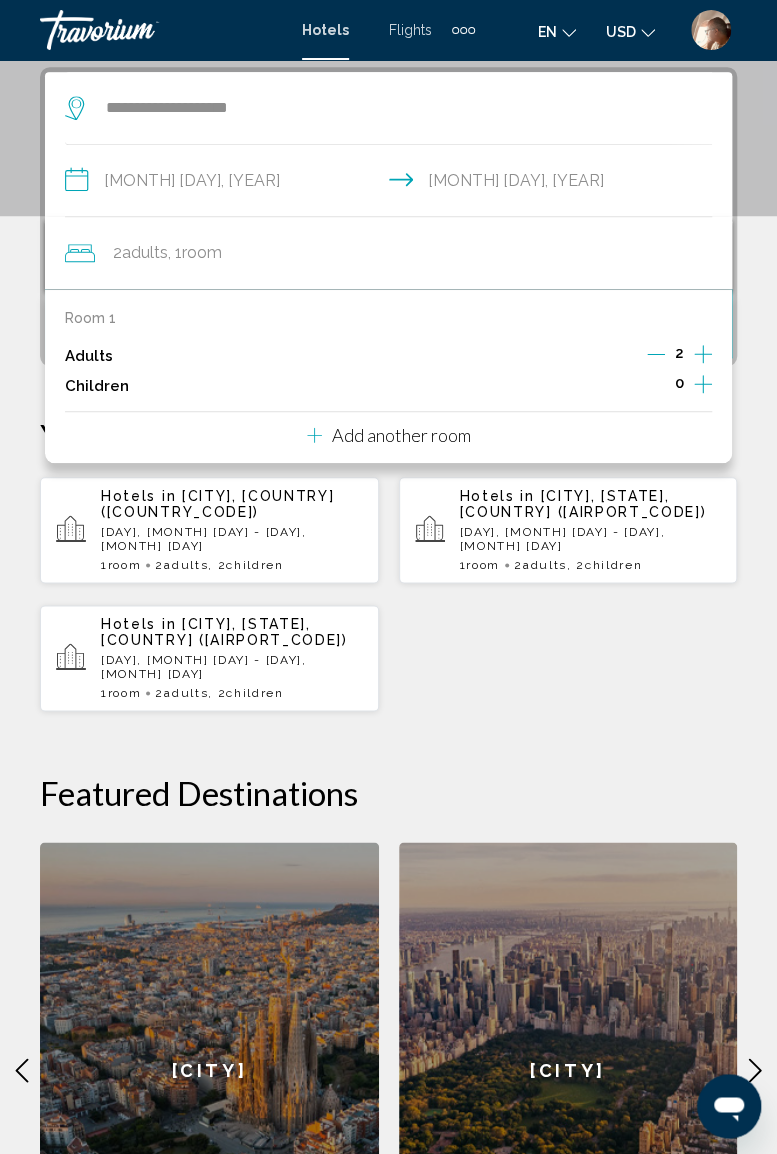 scroll, scrollTop: 386, scrollLeft: 0, axis: vertical 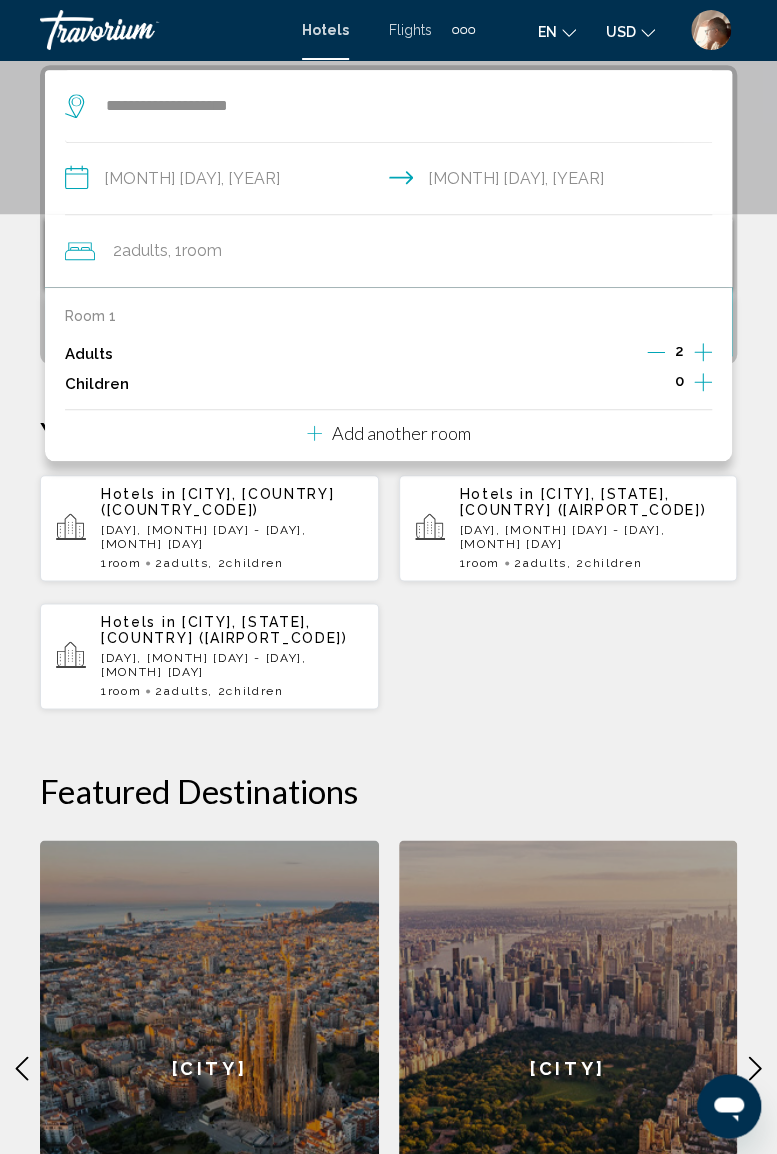 click at bounding box center [703, 382] 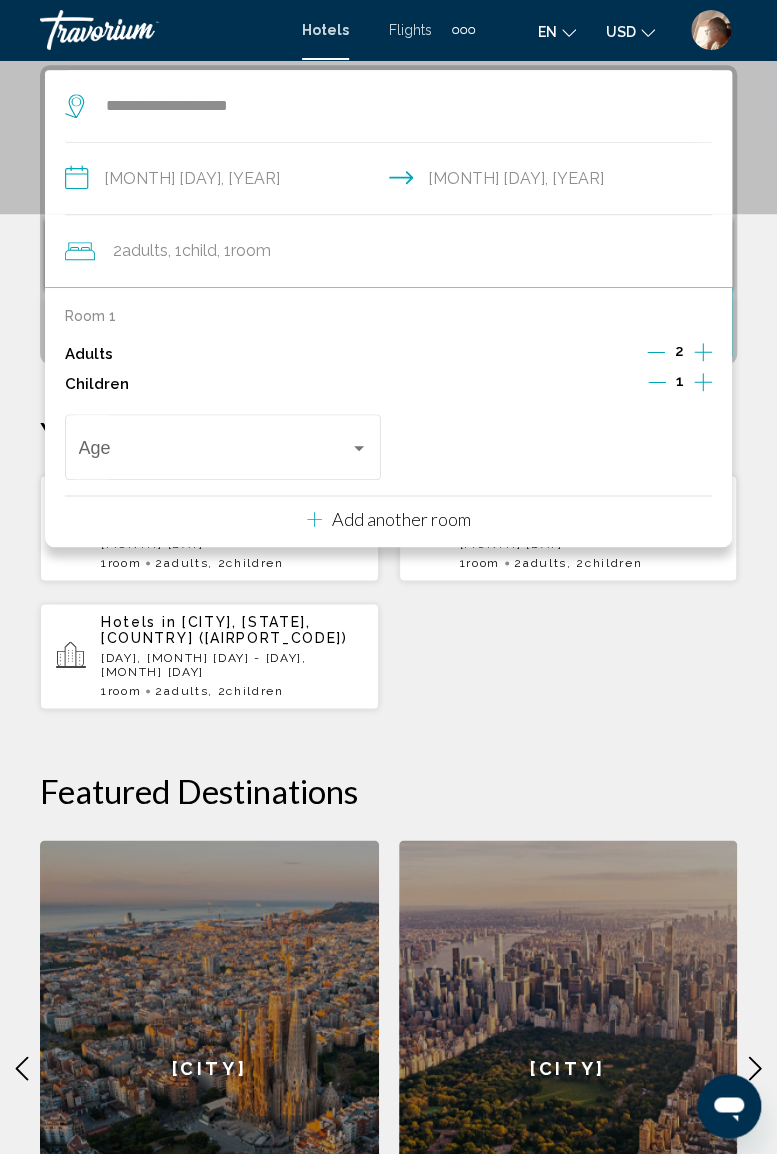 click at bounding box center [703, 382] 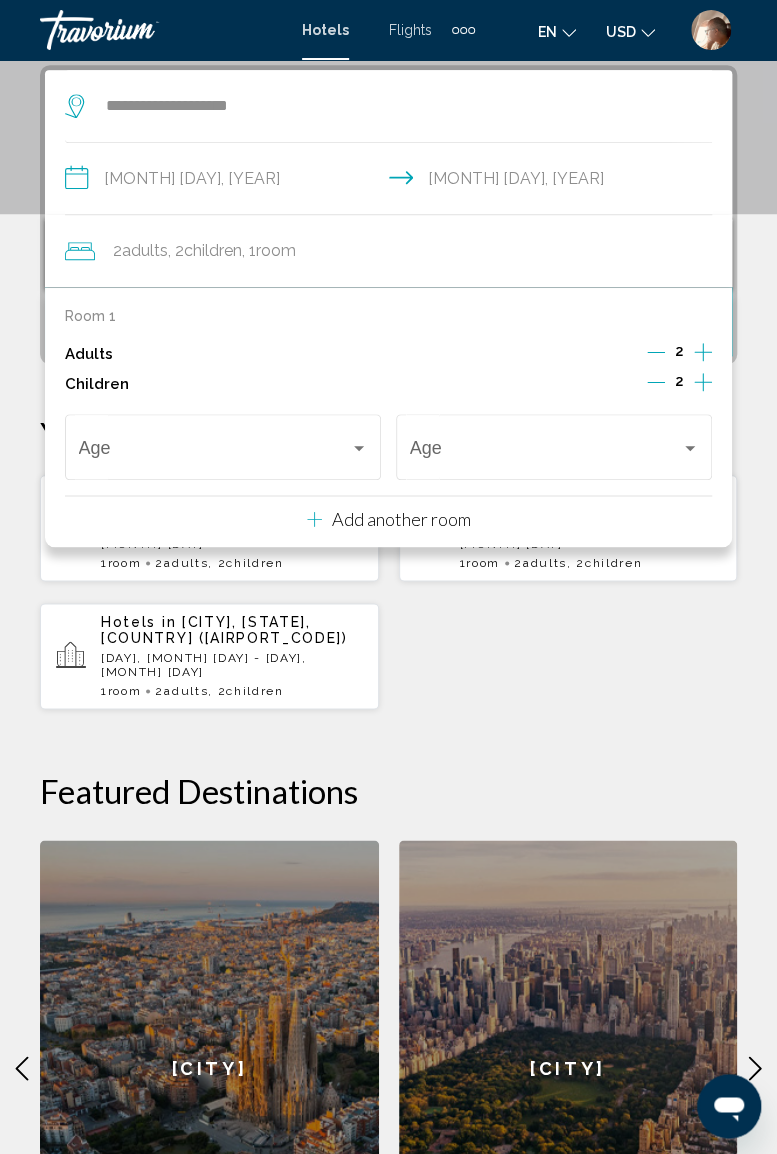 click at bounding box center [359, 448] 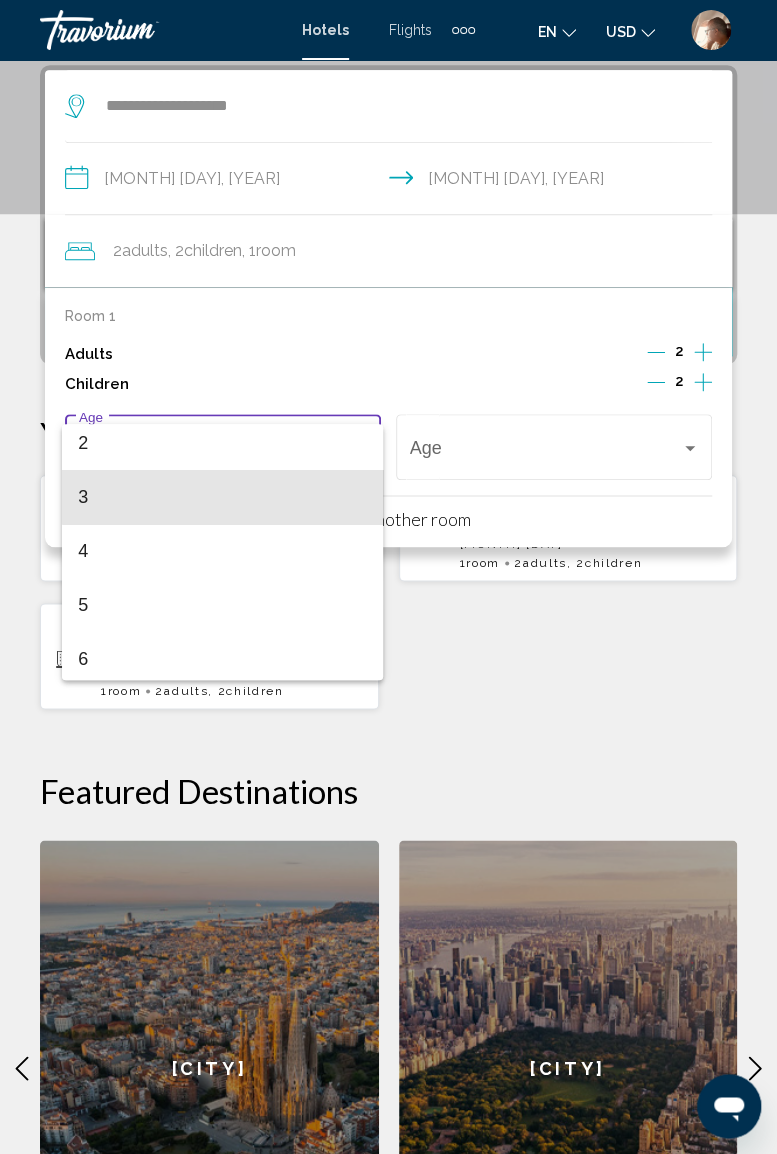 scroll, scrollTop: 177, scrollLeft: 0, axis: vertical 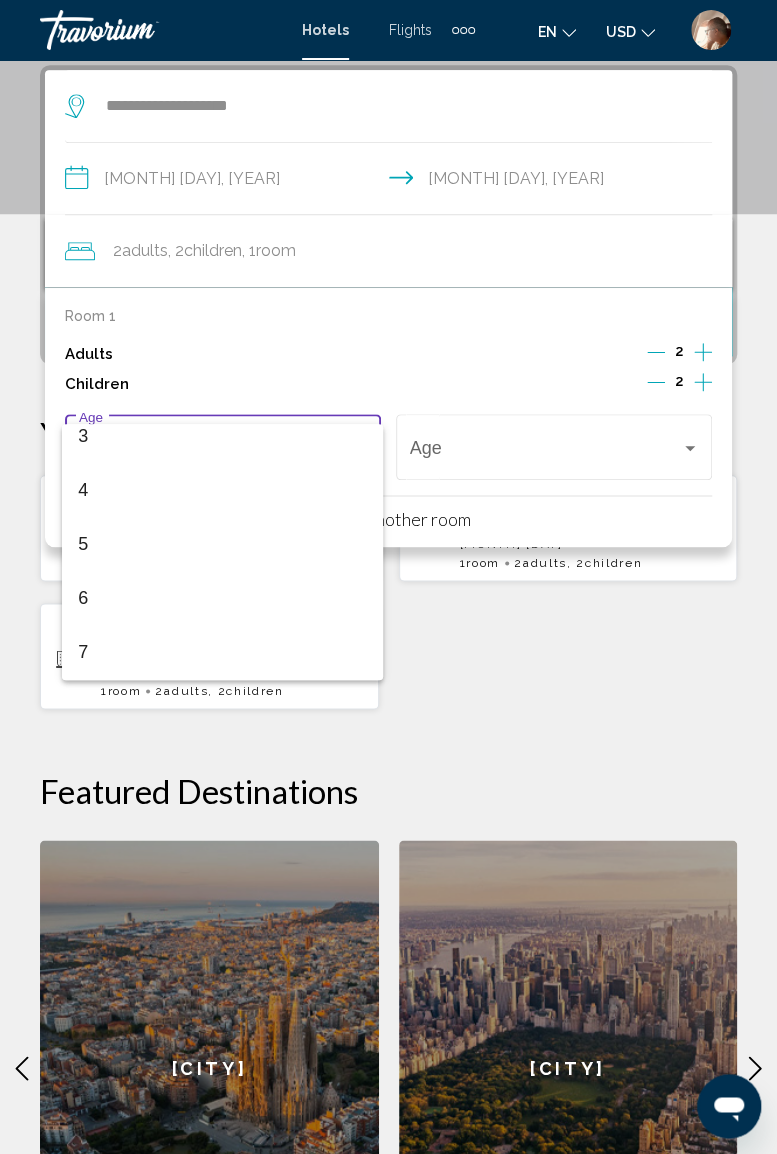 click on "7" at bounding box center [222, 652] 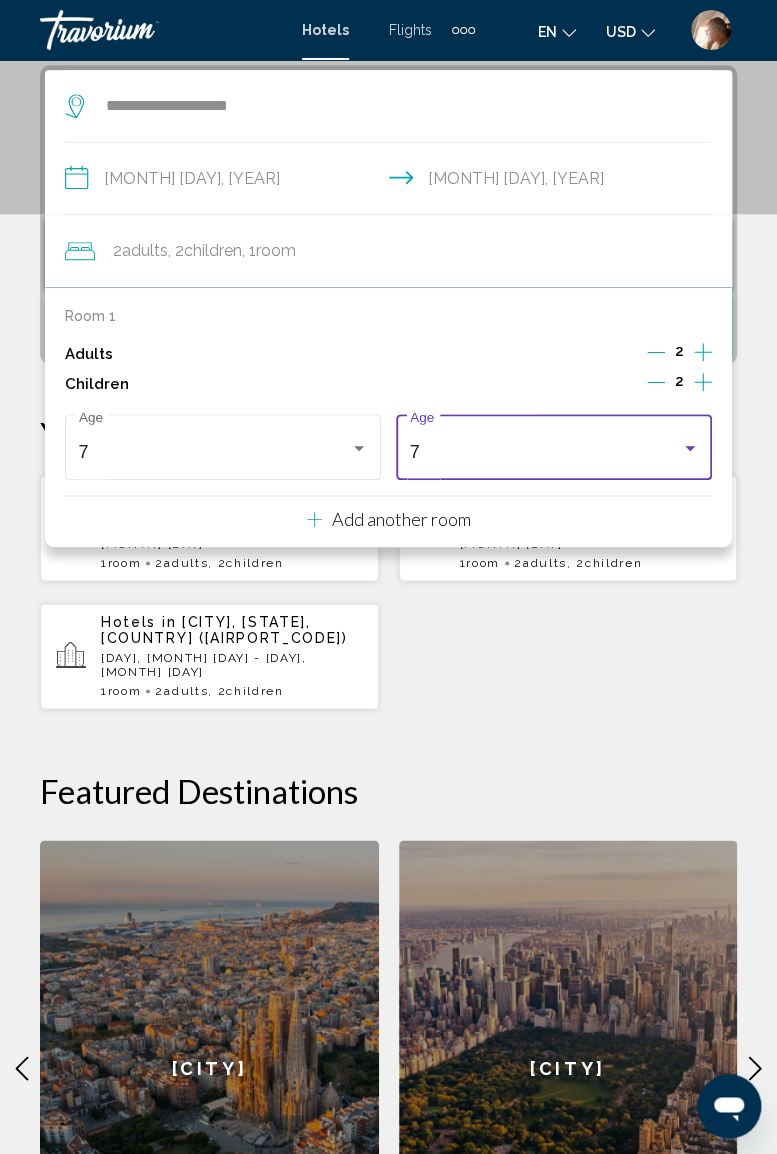 click at bounding box center [690, 448] 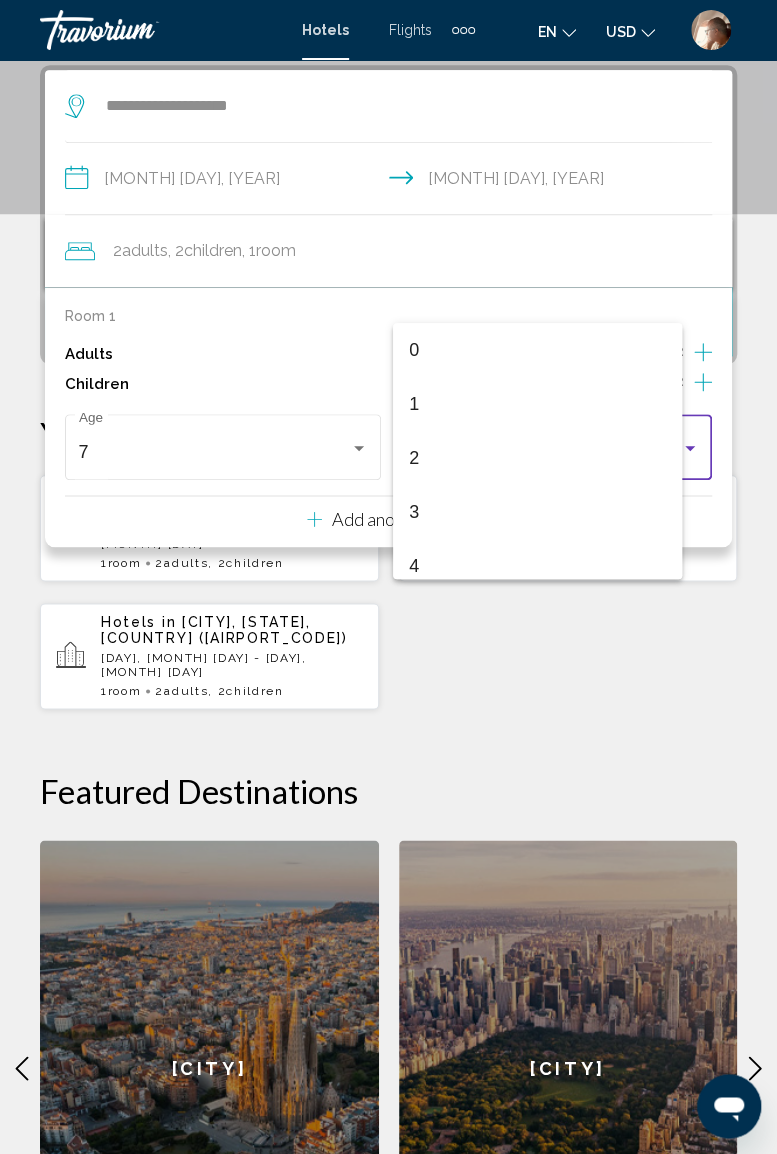 scroll, scrollTop: 277, scrollLeft: 0, axis: vertical 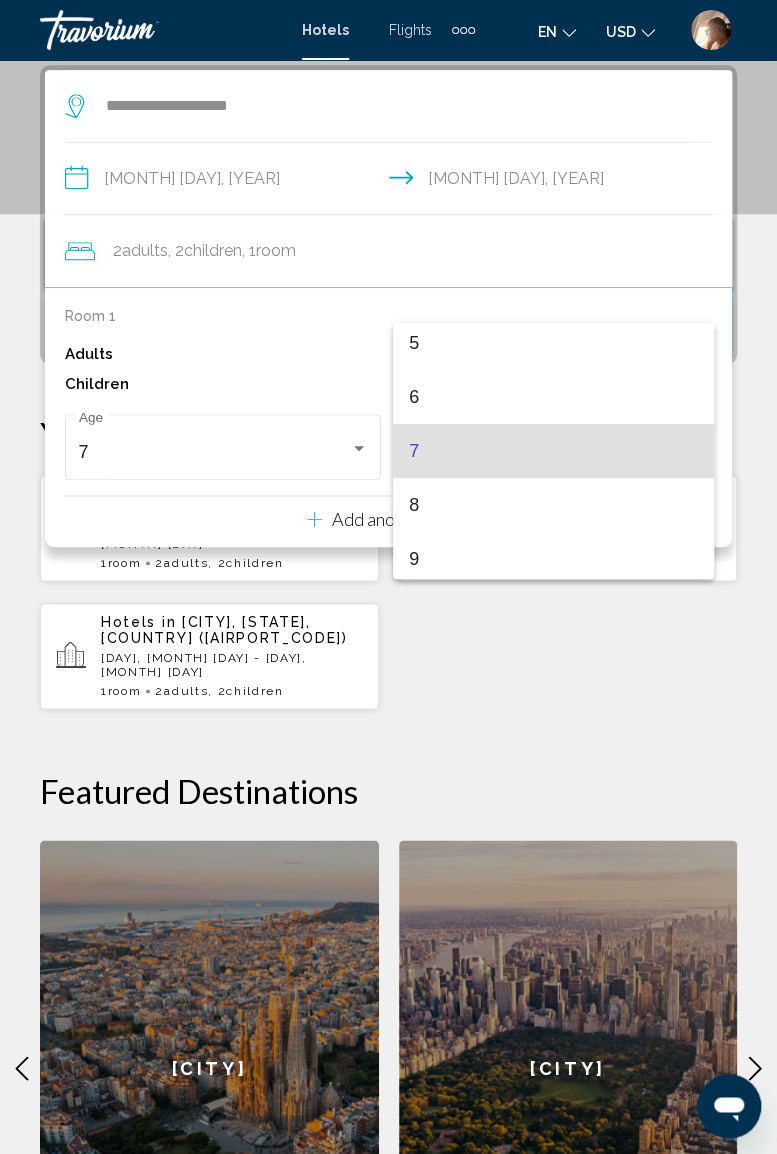 click on "8" at bounding box center (553, 505) 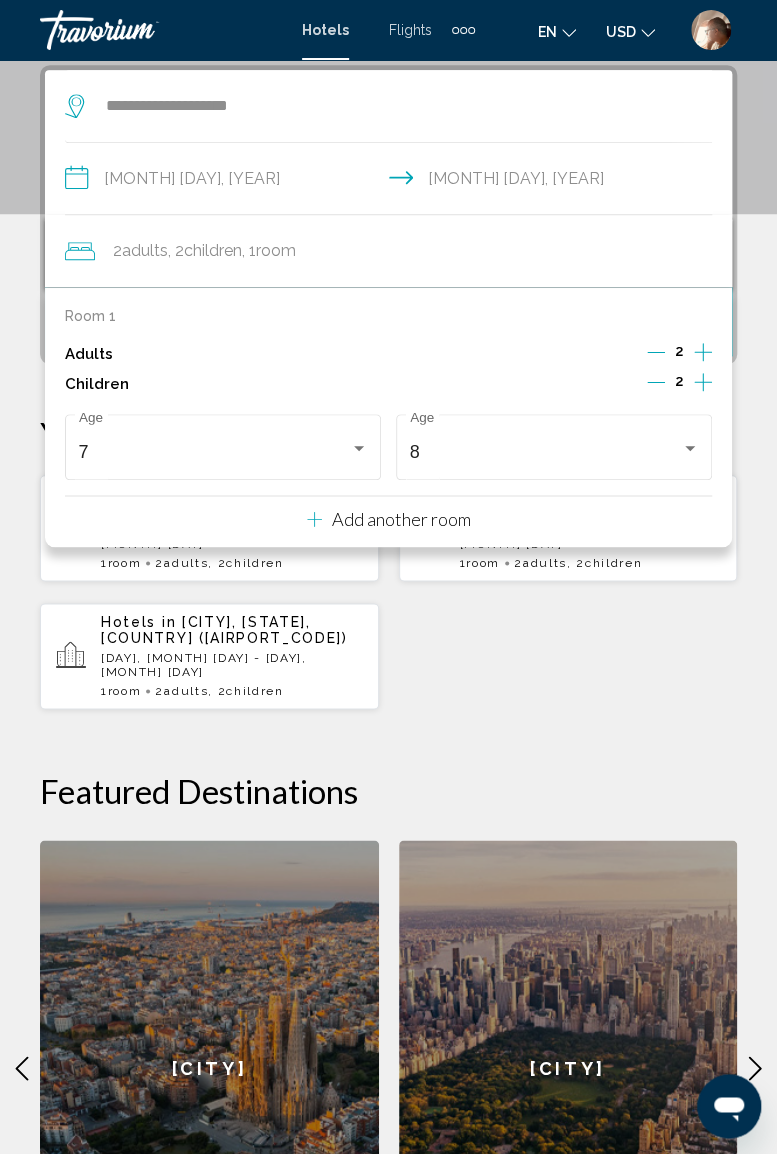 click on "Add another room" at bounding box center [401, 519] 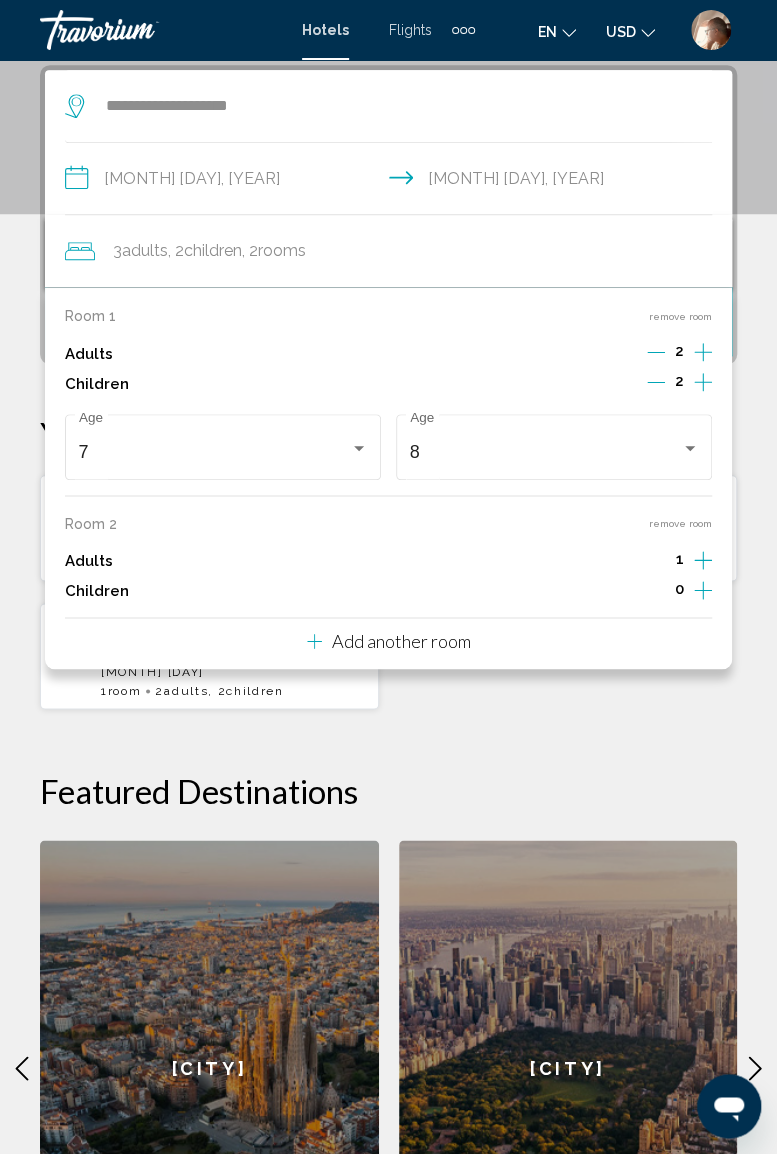 click on "Add another room" at bounding box center (401, 641) 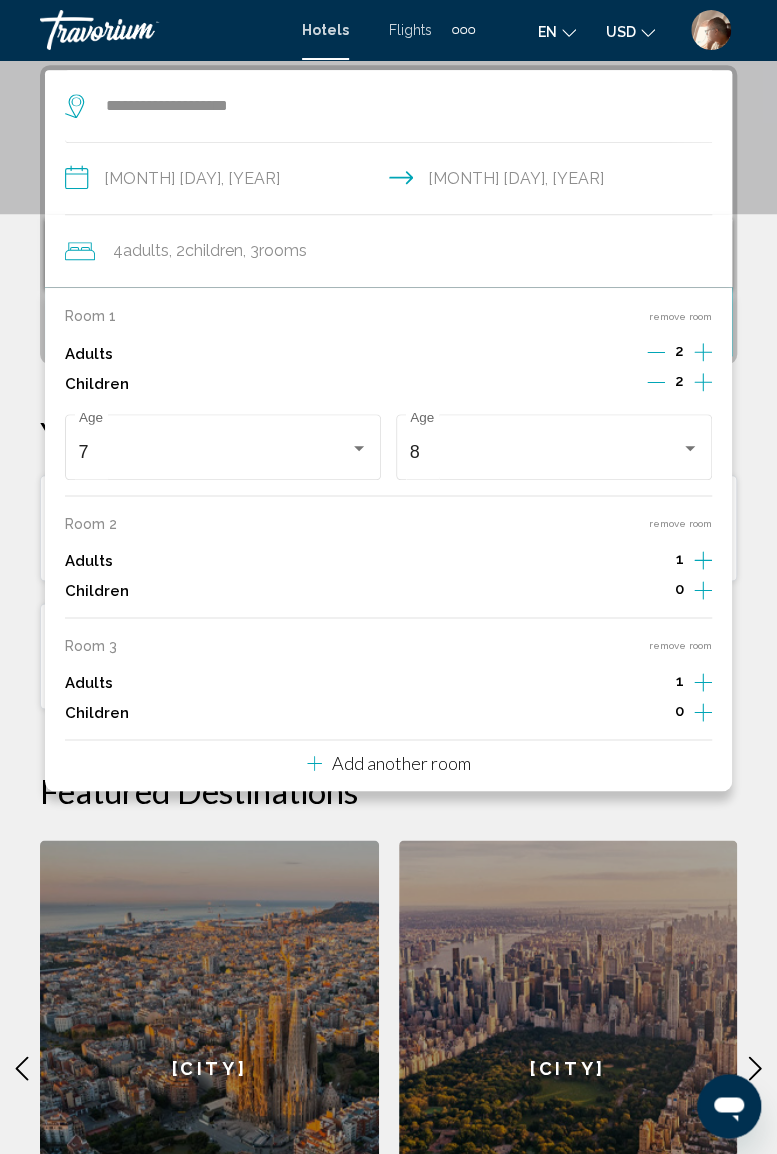 click on "Add another room" at bounding box center [401, 763] 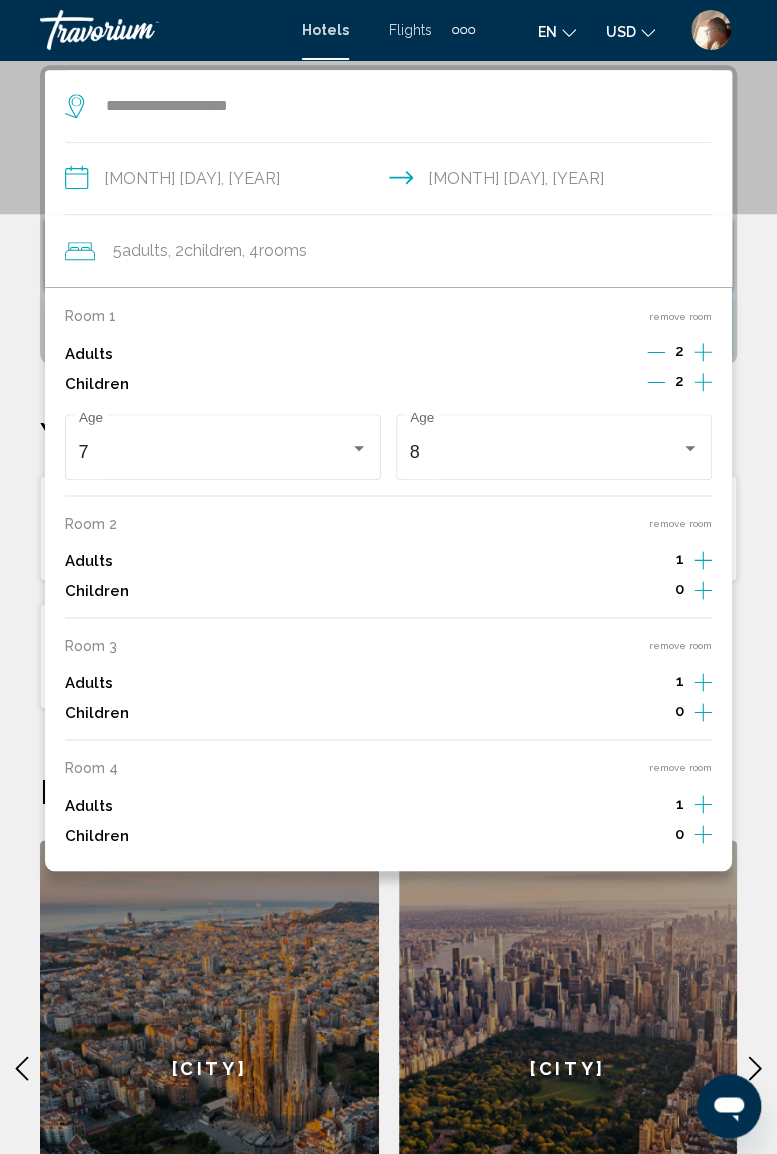 click on "remove room" at bounding box center (680, 316) 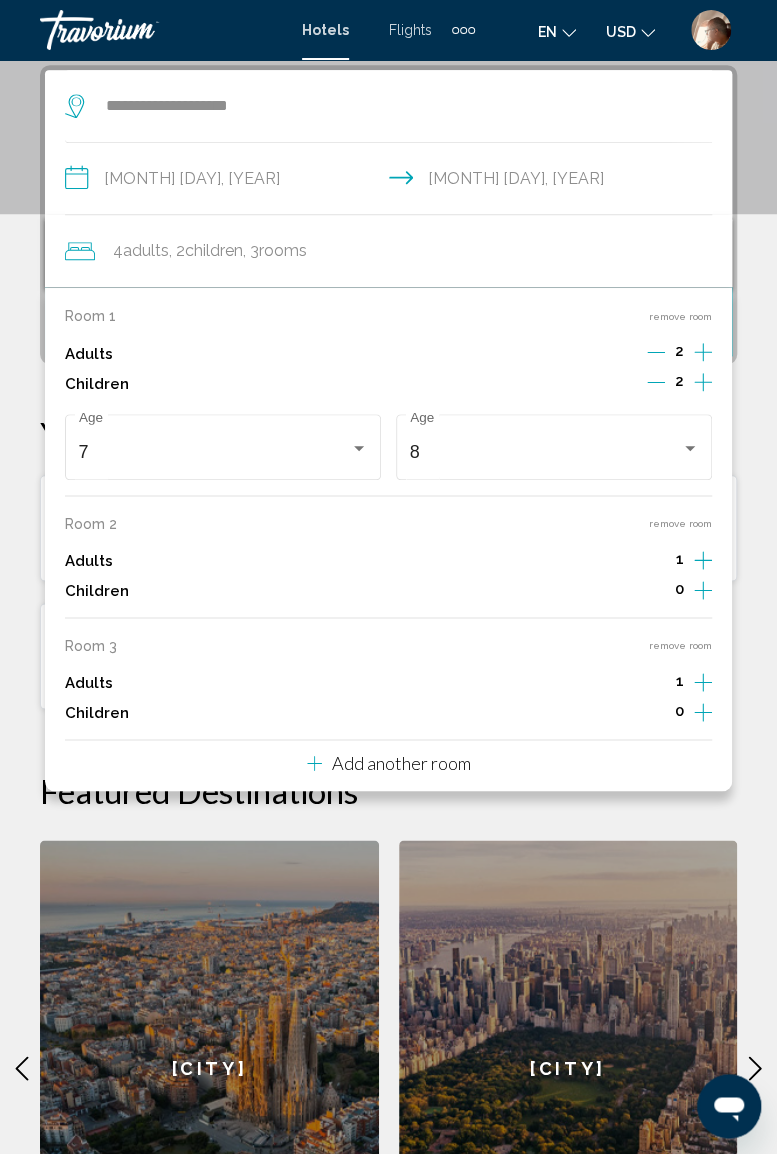 click on "remove room" at bounding box center (680, 316) 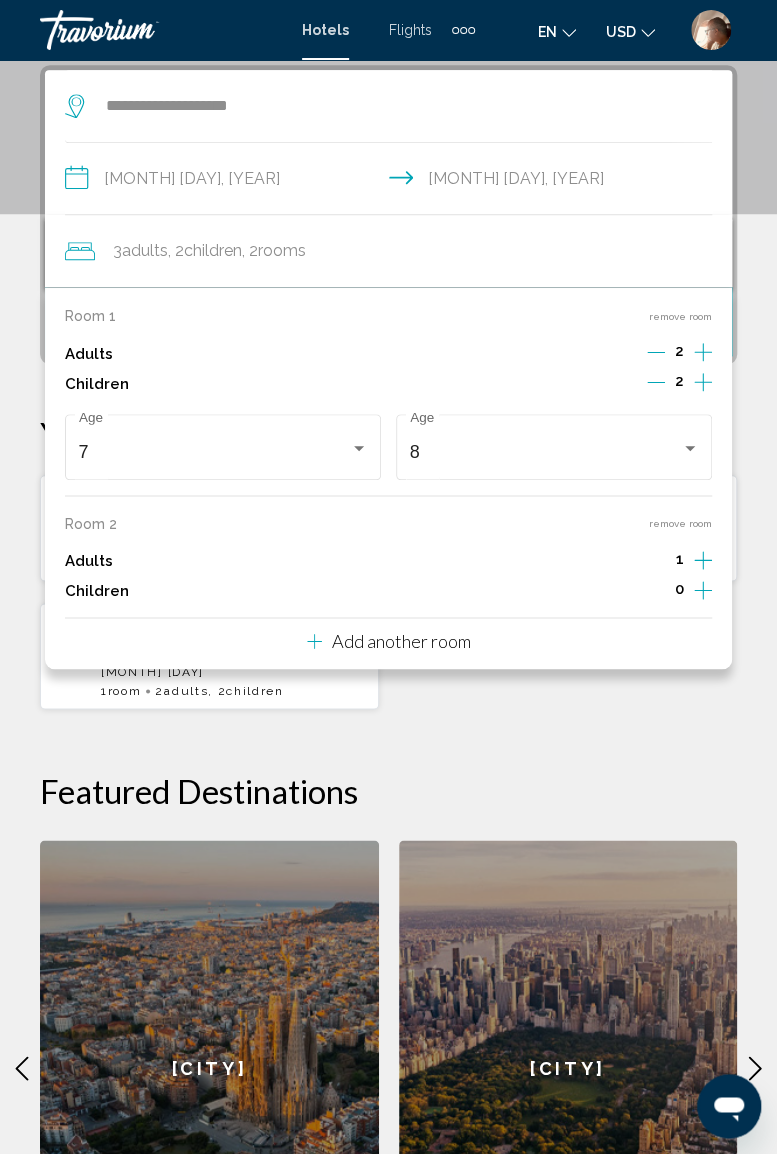 click on "remove room" at bounding box center (680, 316) 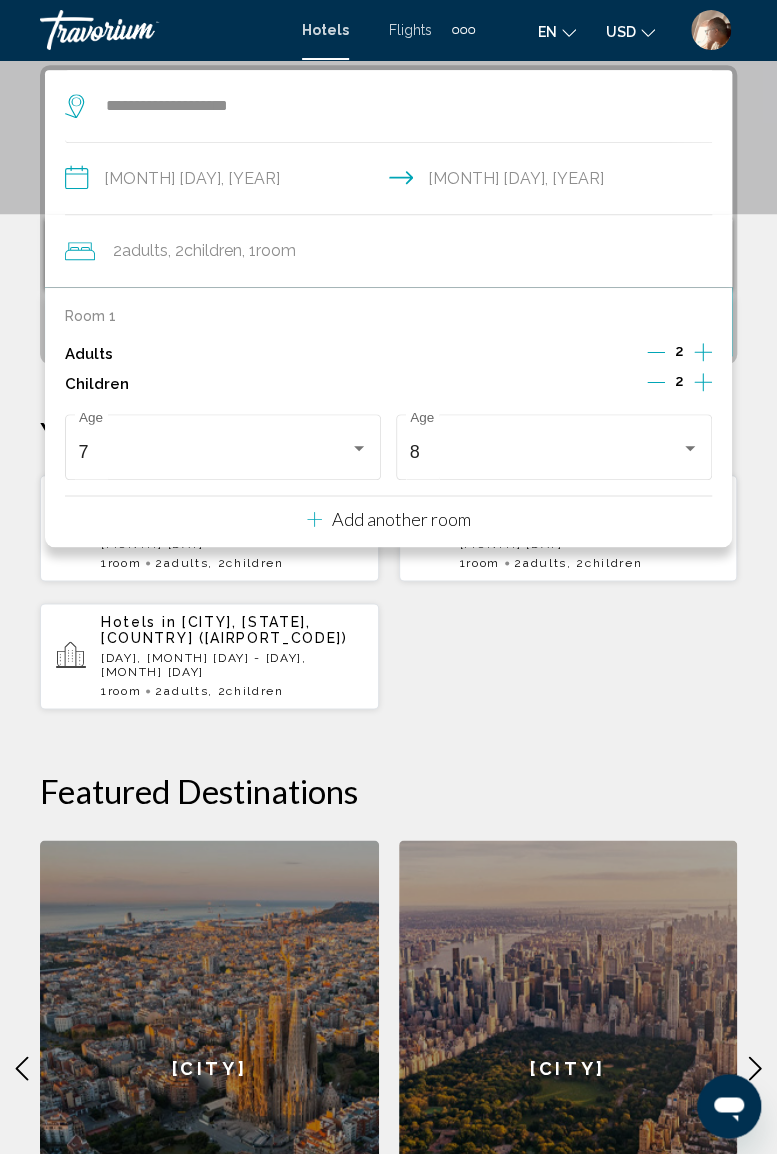 click on "**********" at bounding box center (388, 685) 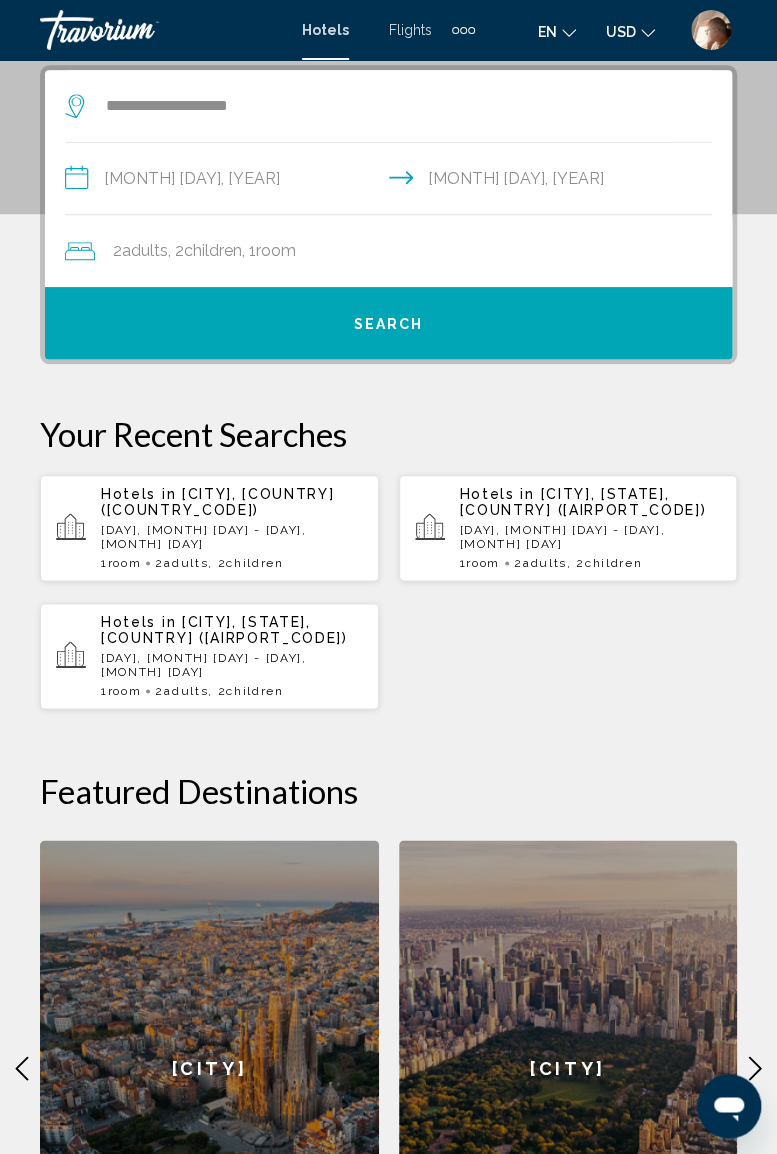 click on "Search" at bounding box center (388, 323) 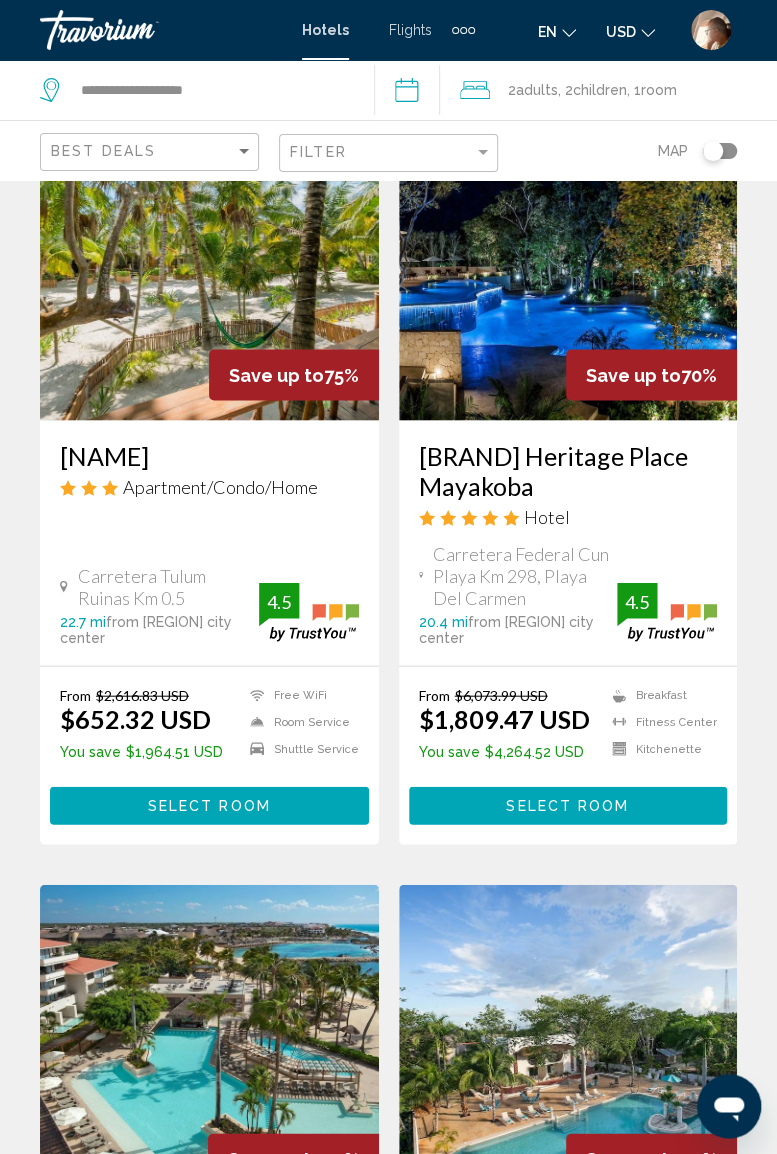 scroll, scrollTop: 888, scrollLeft: 0, axis: vertical 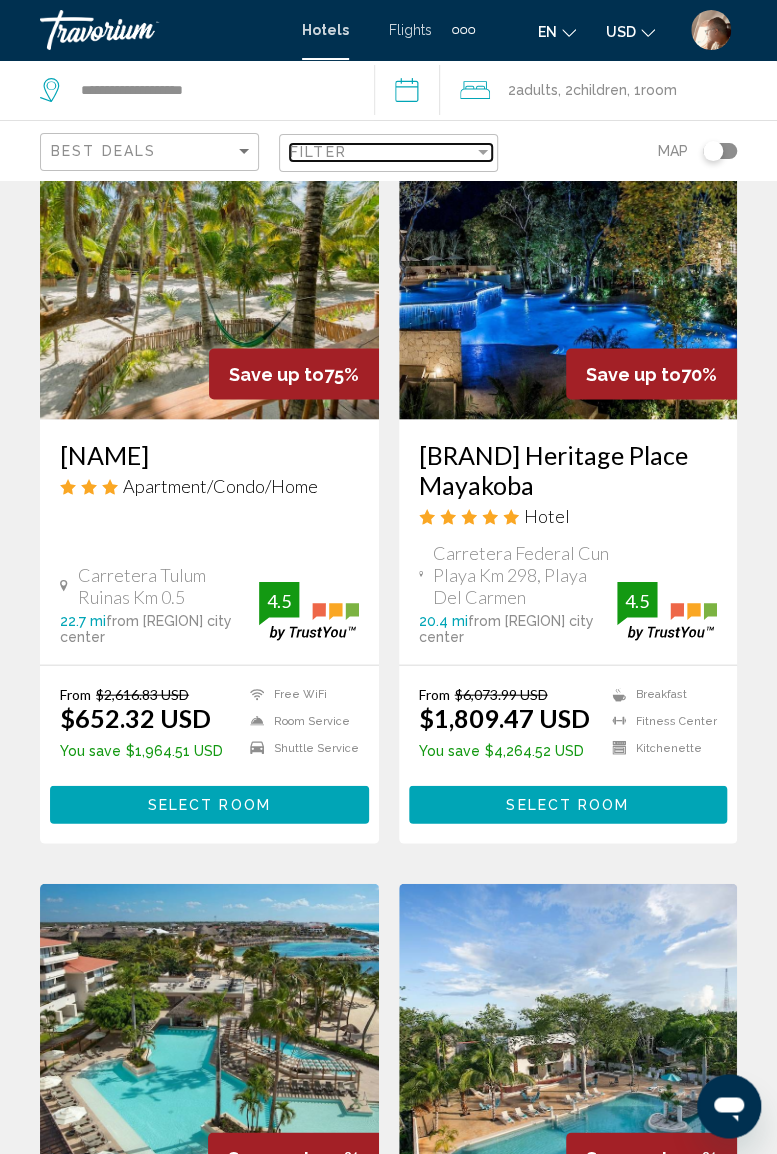 click at bounding box center (483, 152) 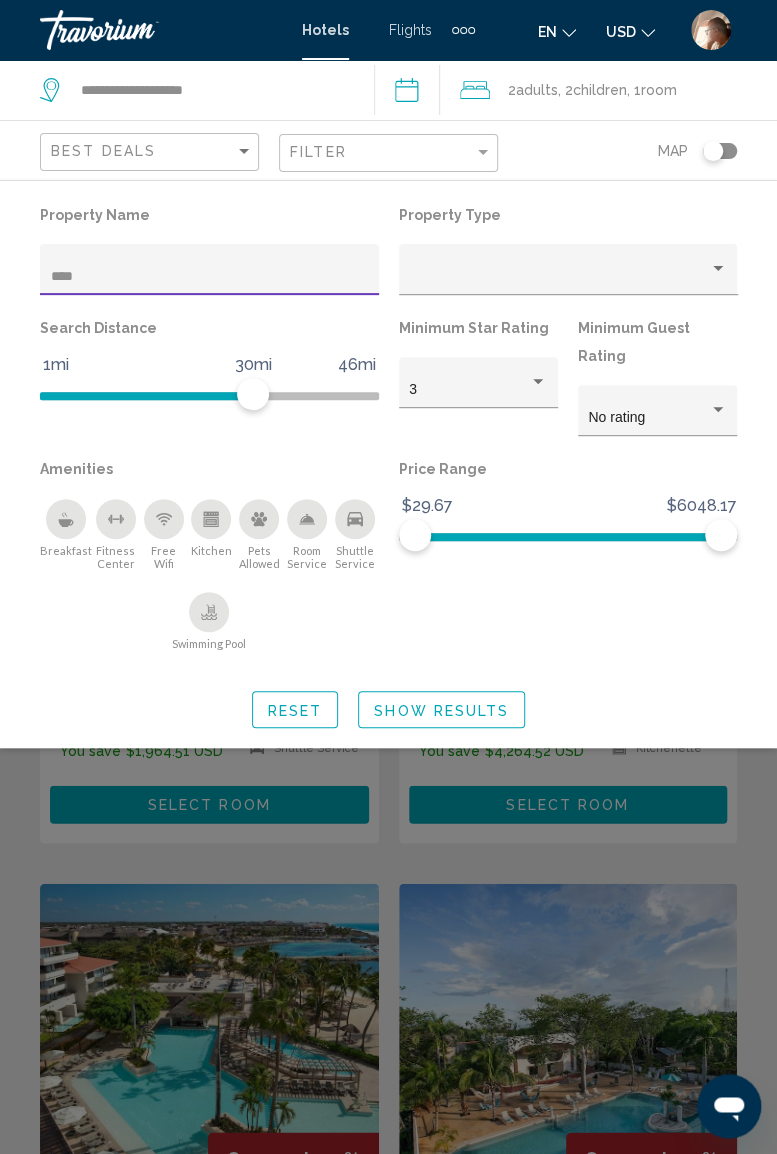 type on "*****" 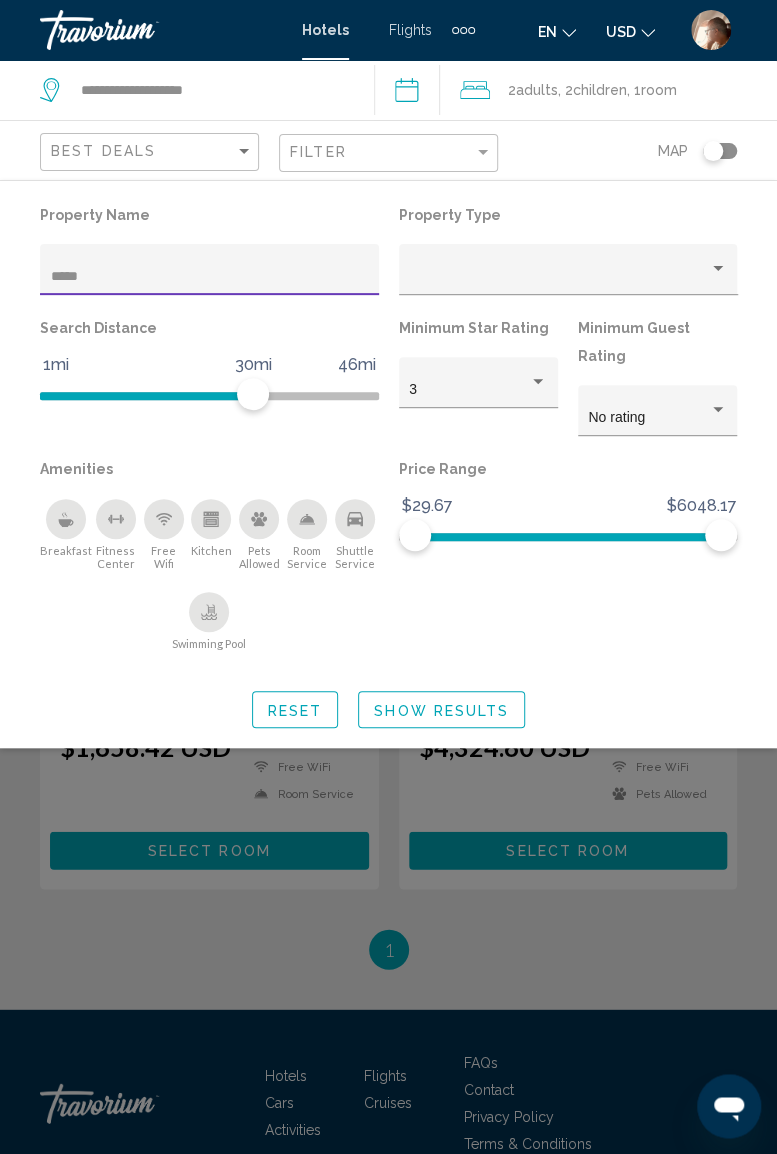 click at bounding box center (388, 727) 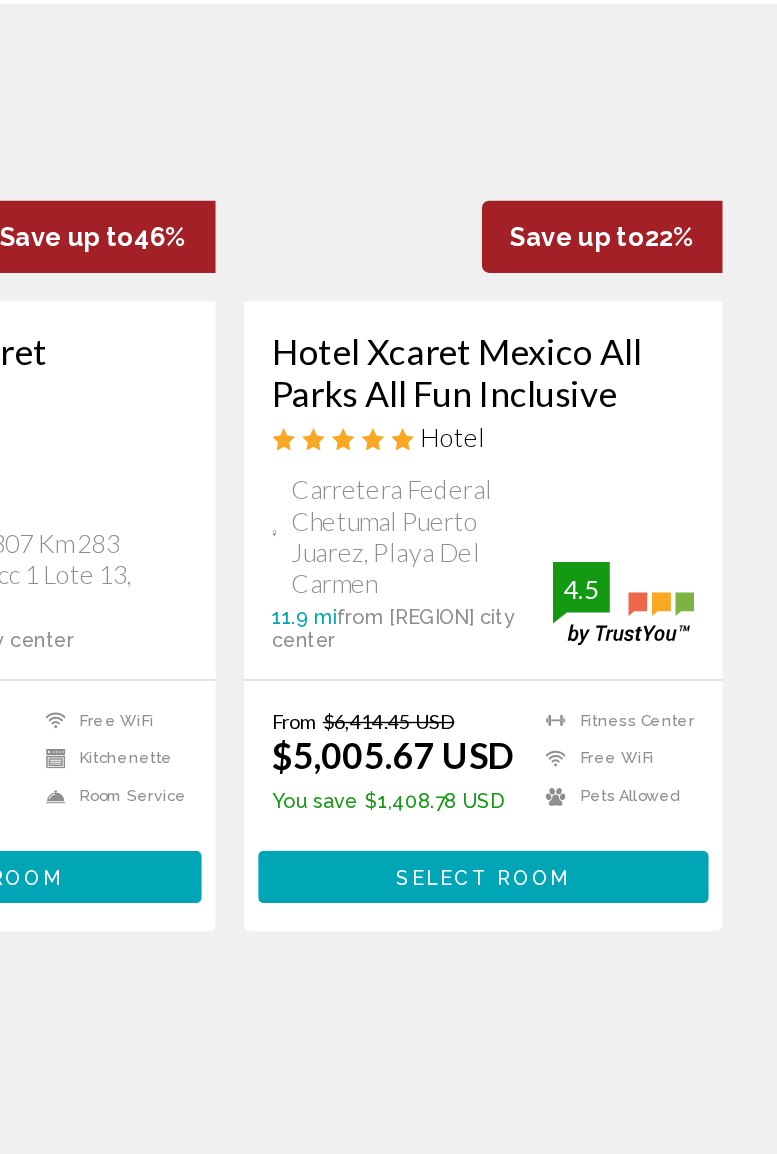 scroll, scrollTop: 179, scrollLeft: 0, axis: vertical 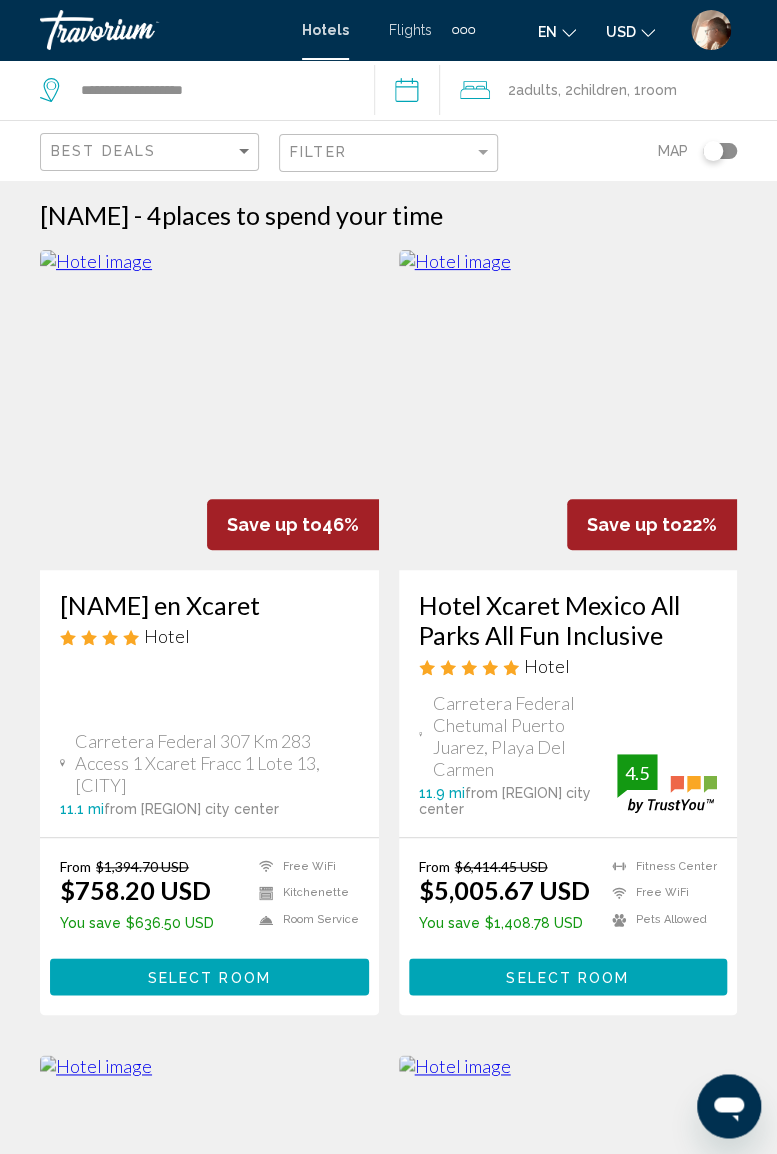 click on "**********" at bounding box center (411, 93) 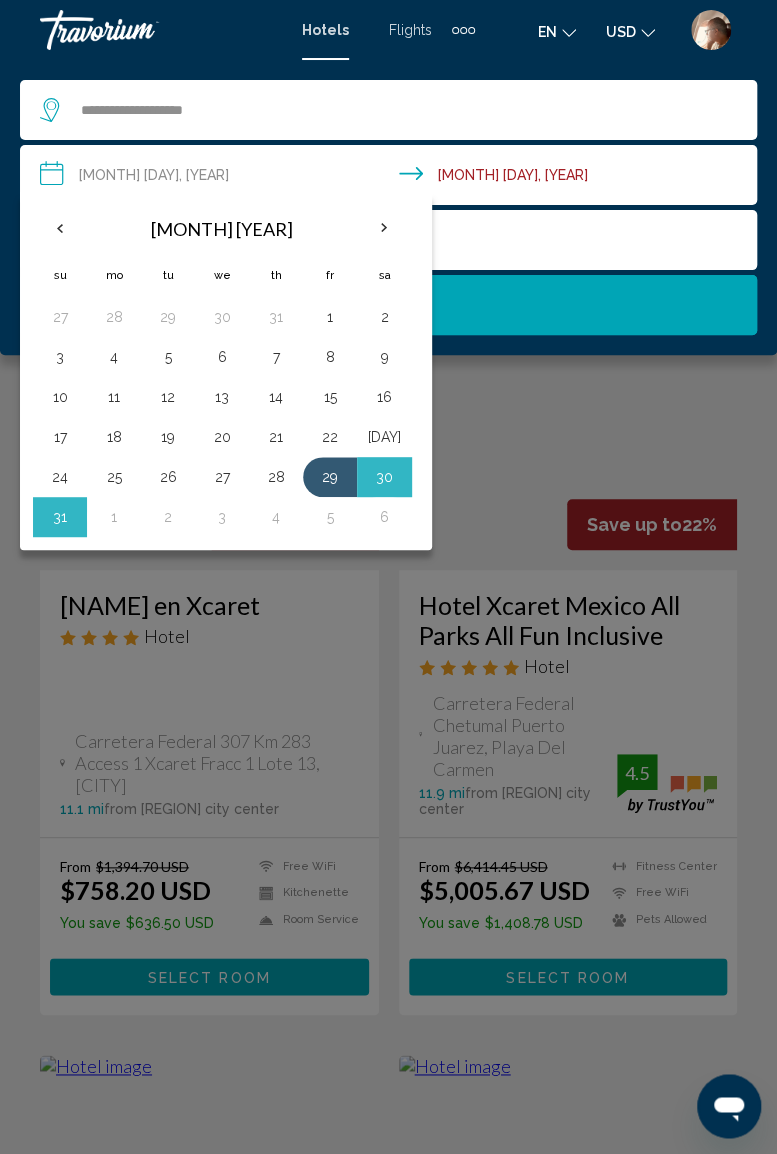 click at bounding box center (388, 577) 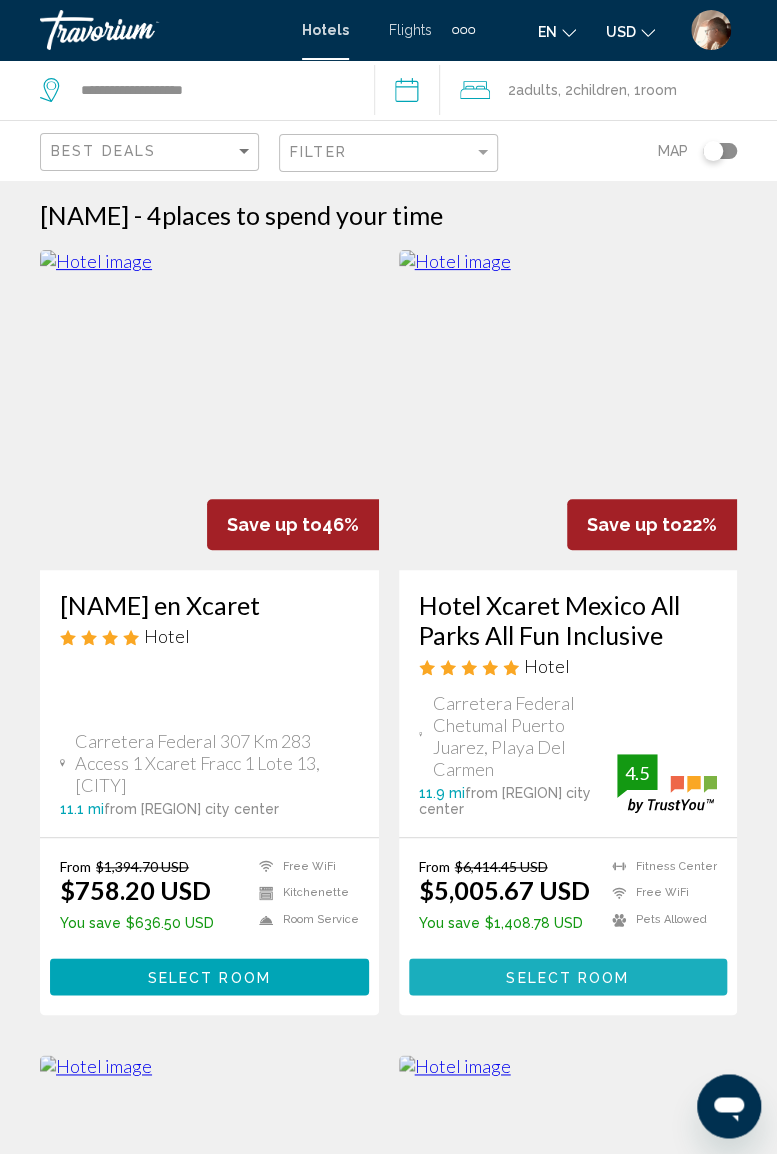 click on "Select Room" at bounding box center [567, 977] 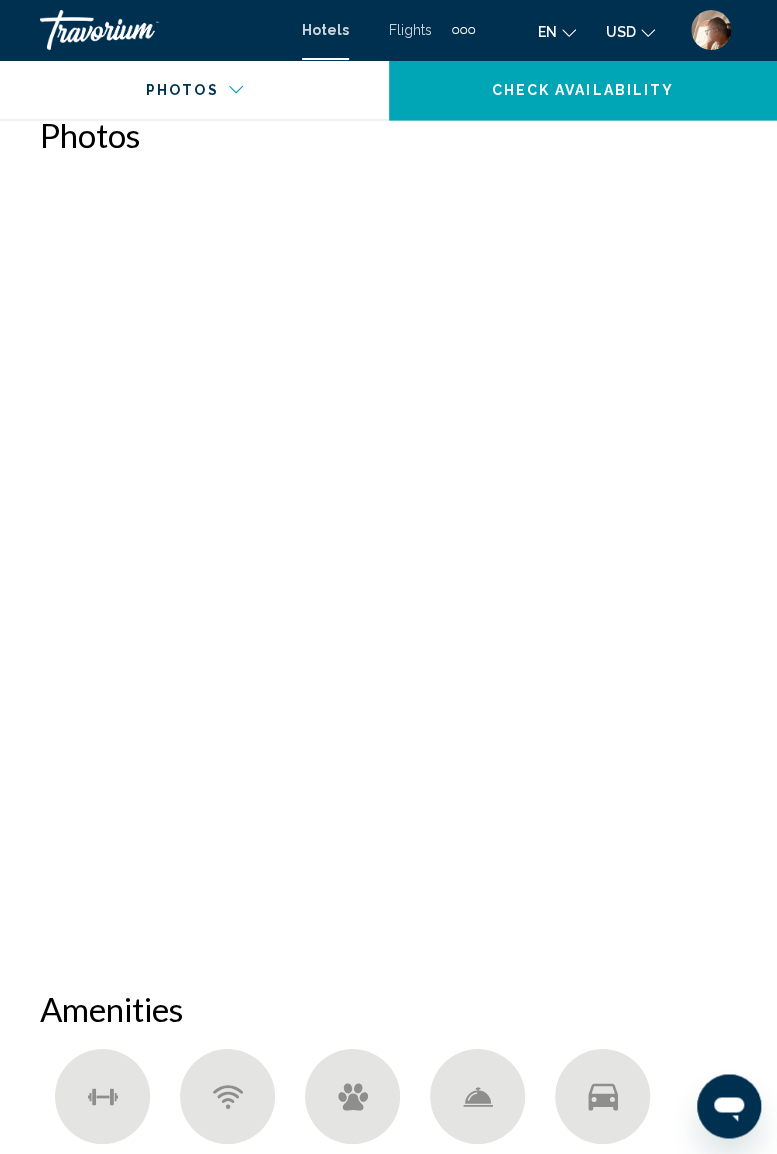 scroll, scrollTop: 1240, scrollLeft: 0, axis: vertical 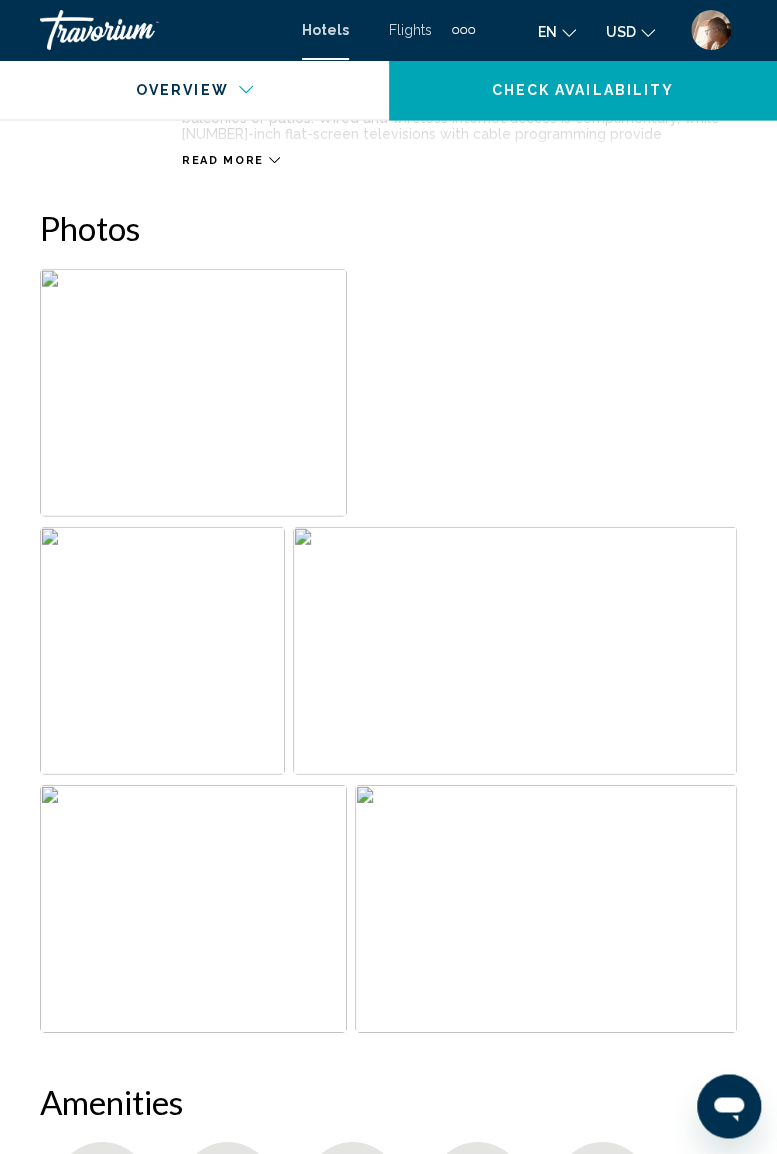 click at bounding box center [193, 393] 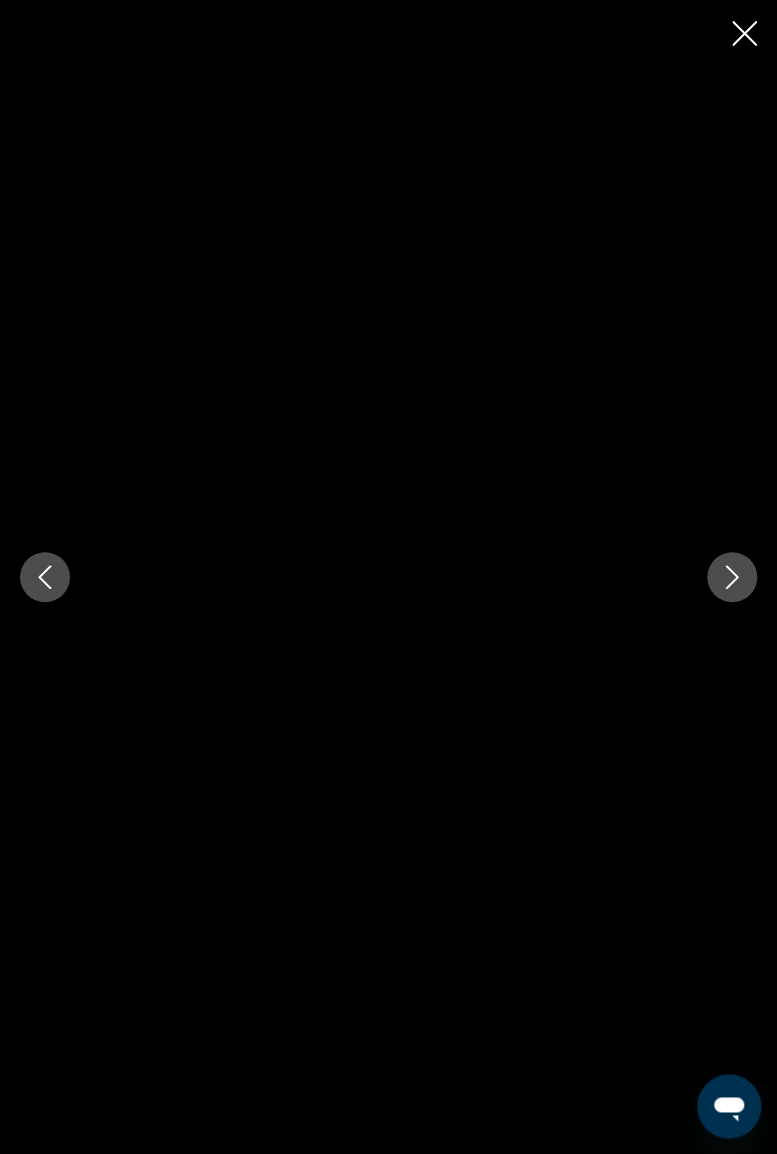 click at bounding box center [732, 577] 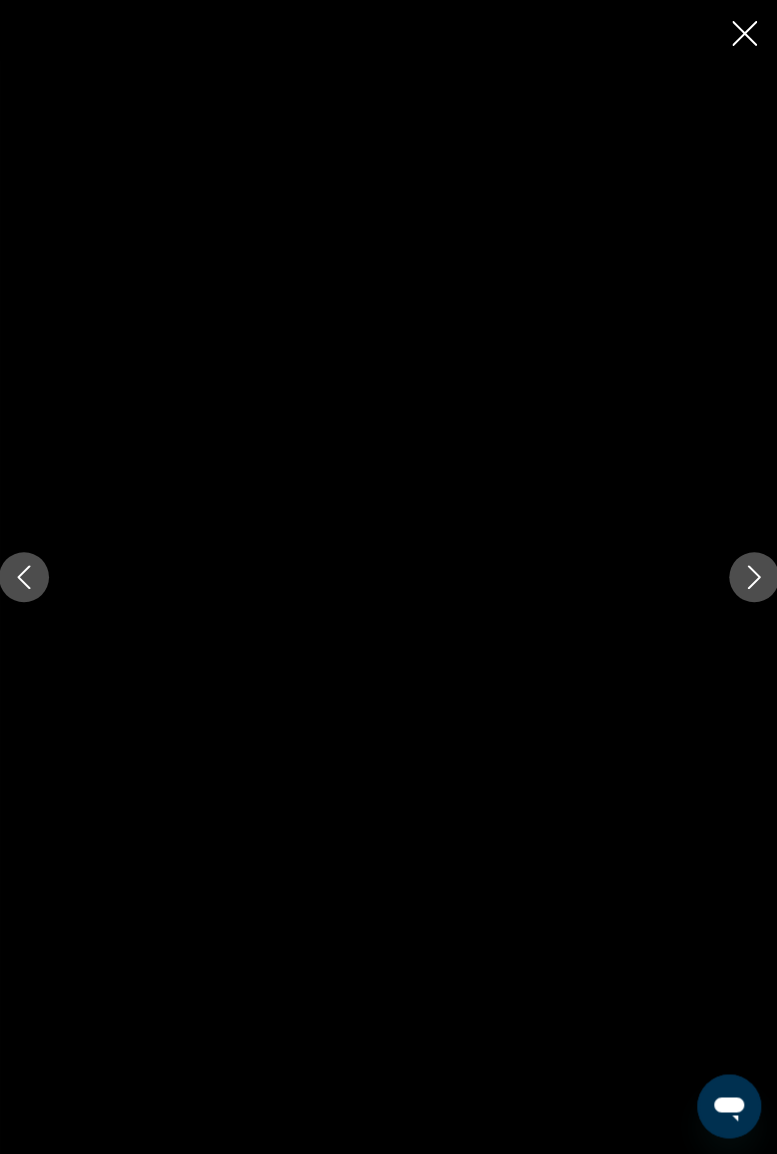 click at bounding box center [754, 577] 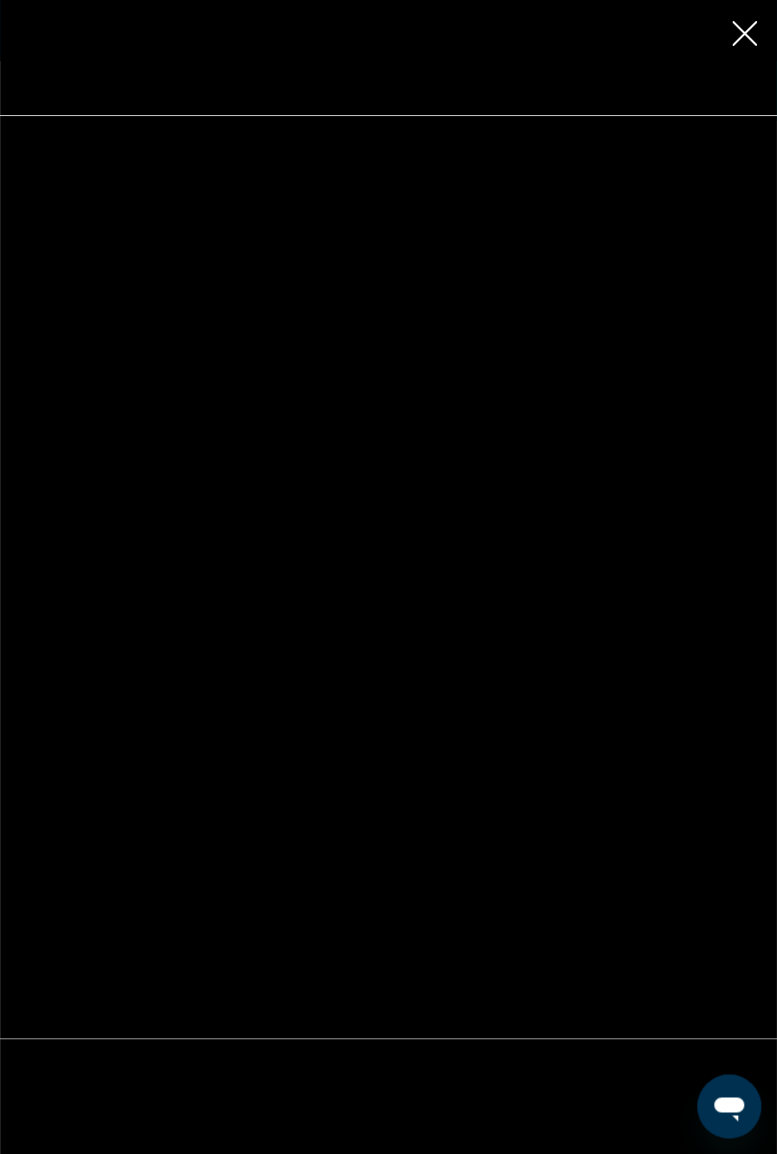 click at bounding box center [1074, 577] 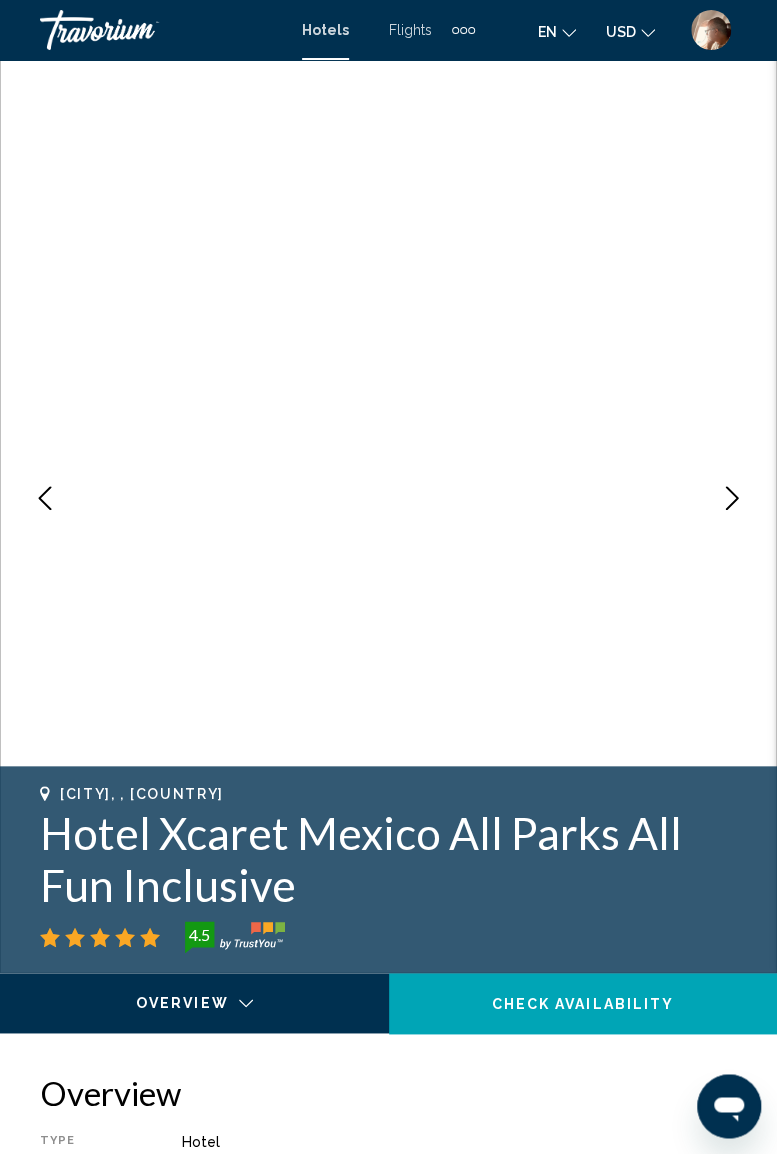 scroll, scrollTop: 0, scrollLeft: 0, axis: both 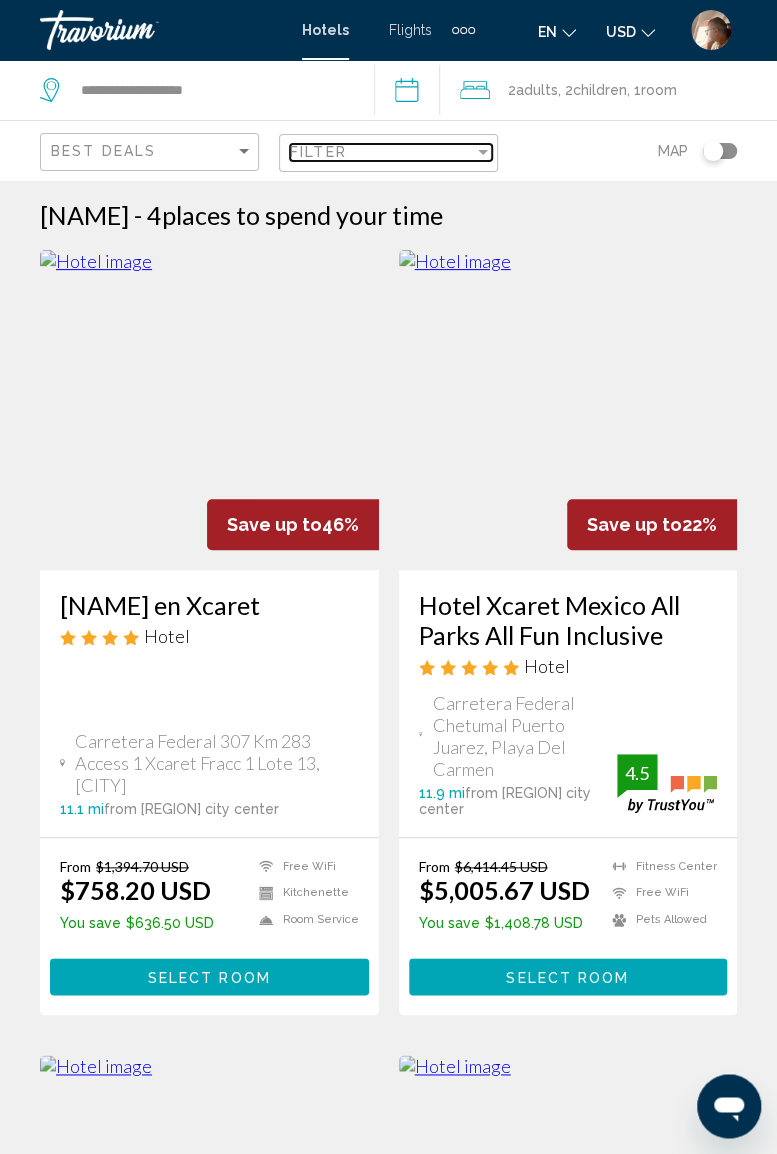 click at bounding box center (483, 152) 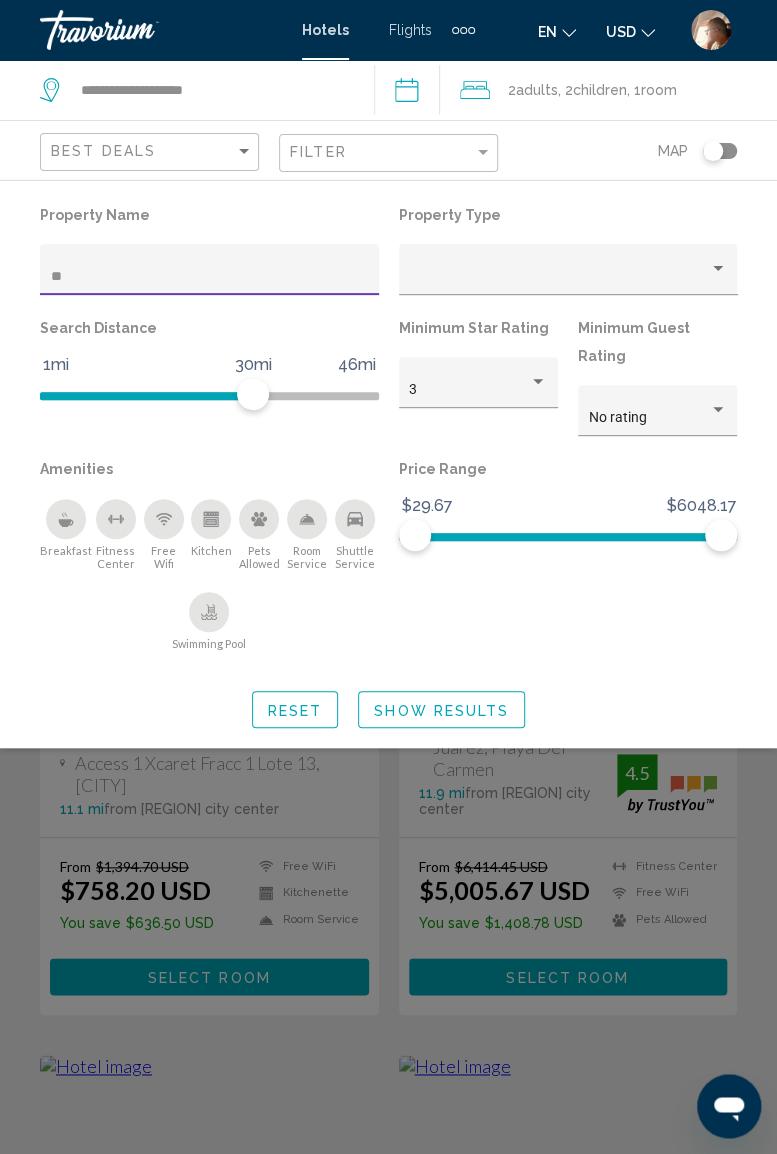 type on "*" 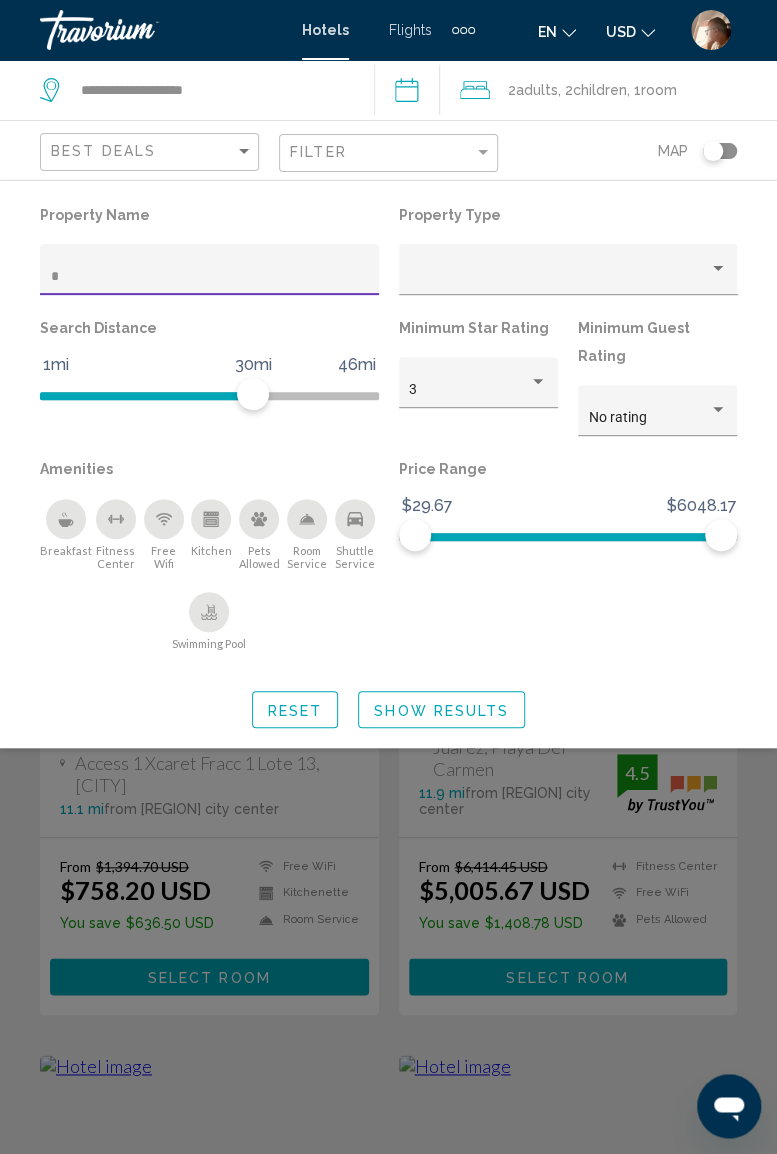 type 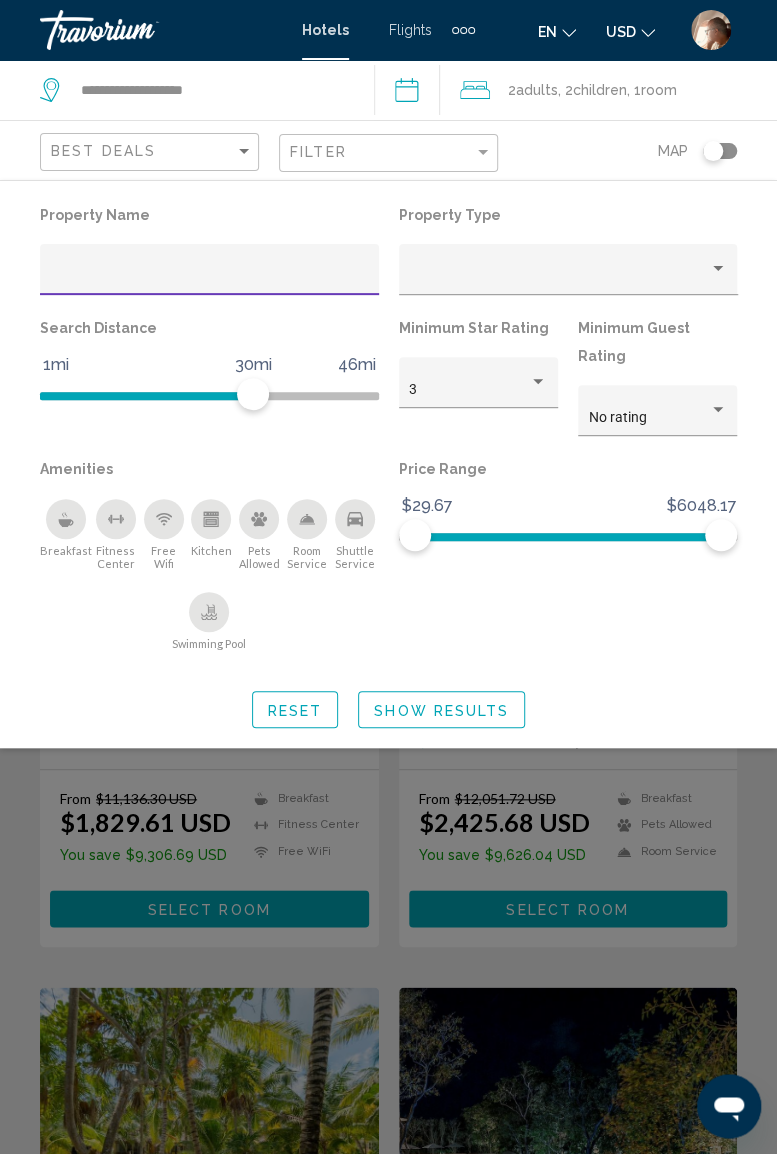 click at bounding box center (388, 727) 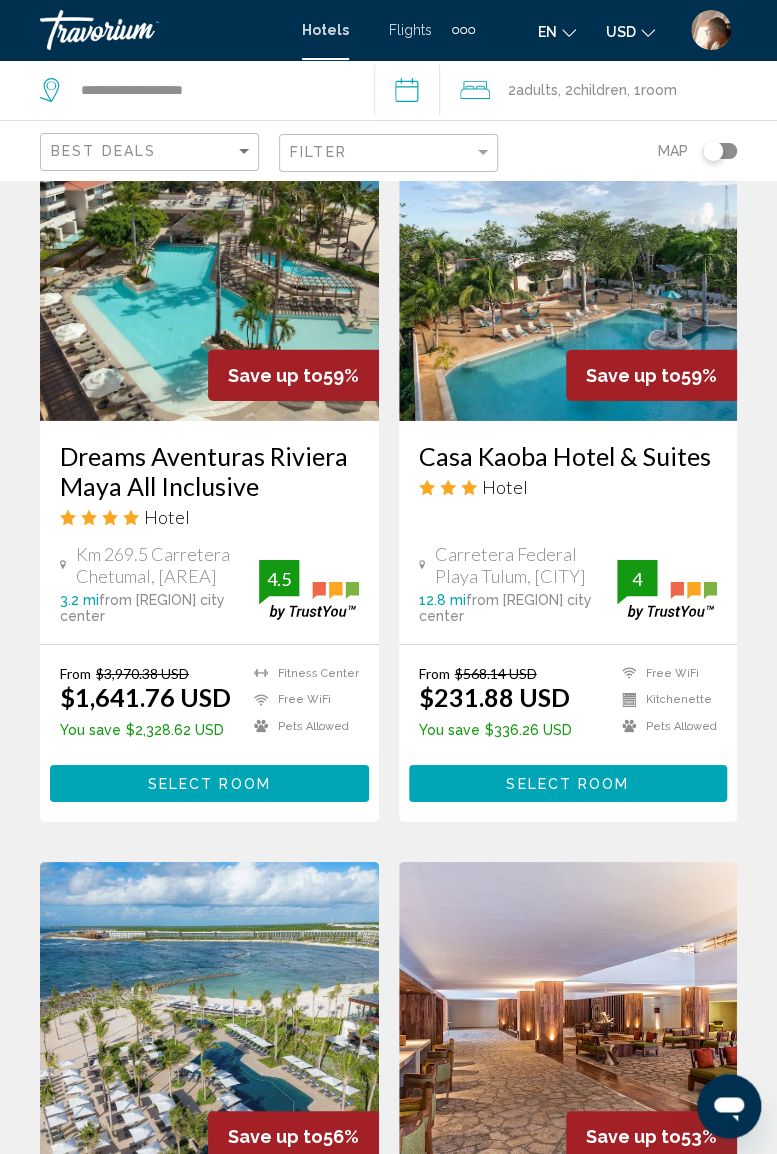 scroll, scrollTop: 1735, scrollLeft: 0, axis: vertical 